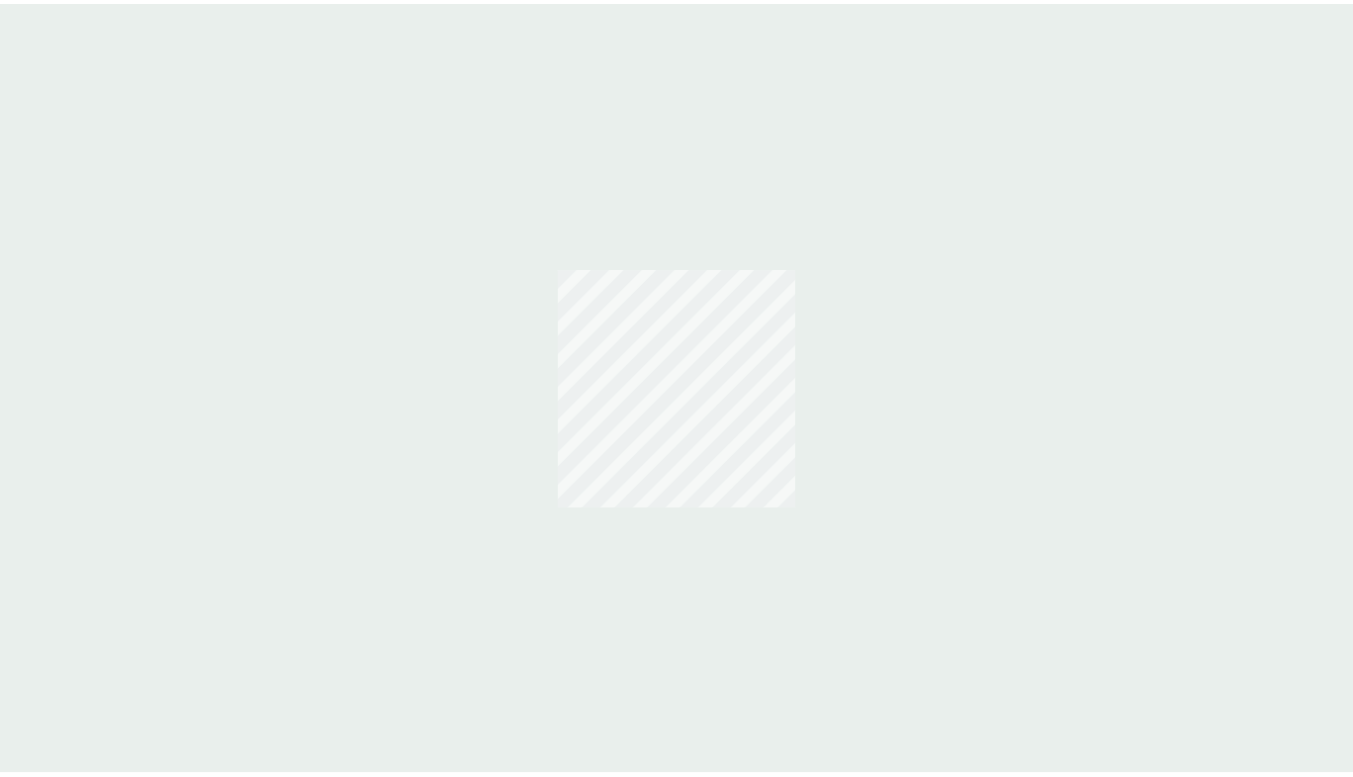 scroll, scrollTop: 0, scrollLeft: 0, axis: both 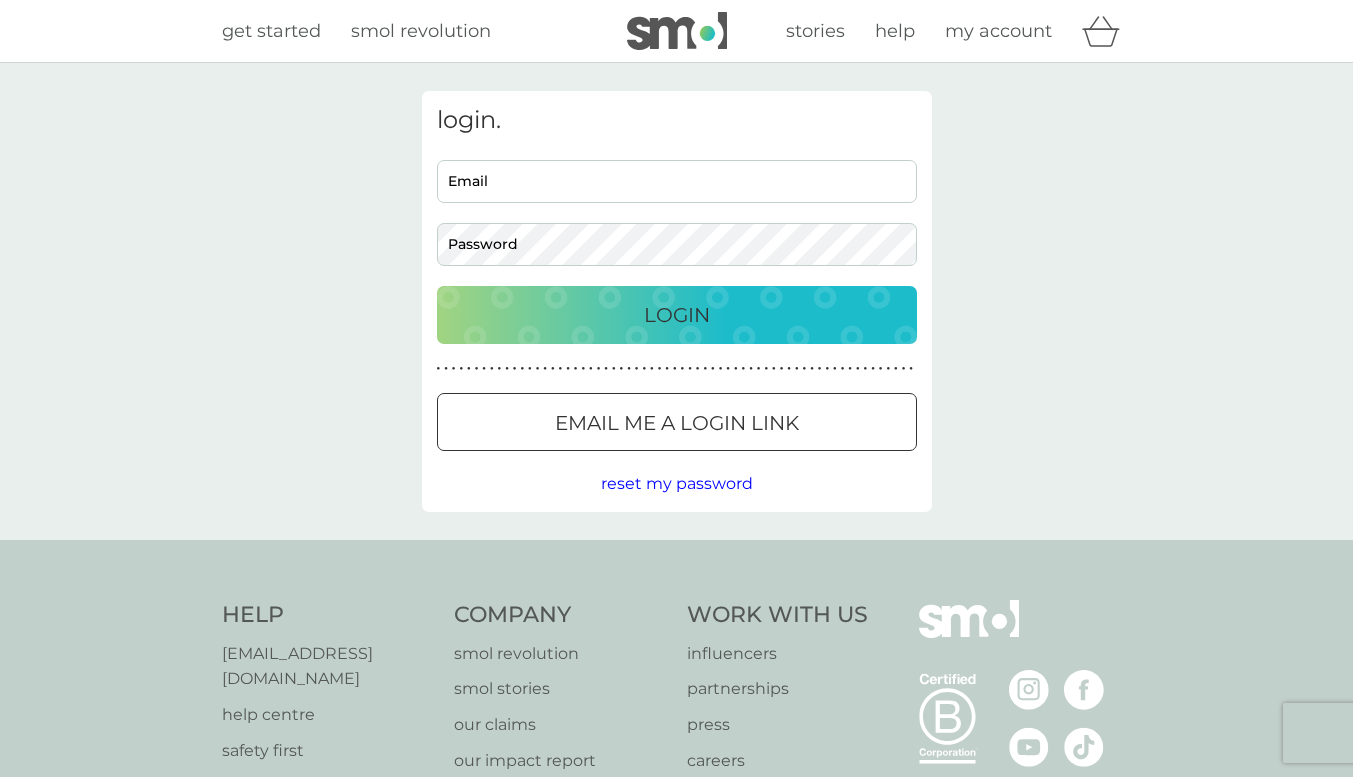 click on "Email" at bounding box center [677, 181] 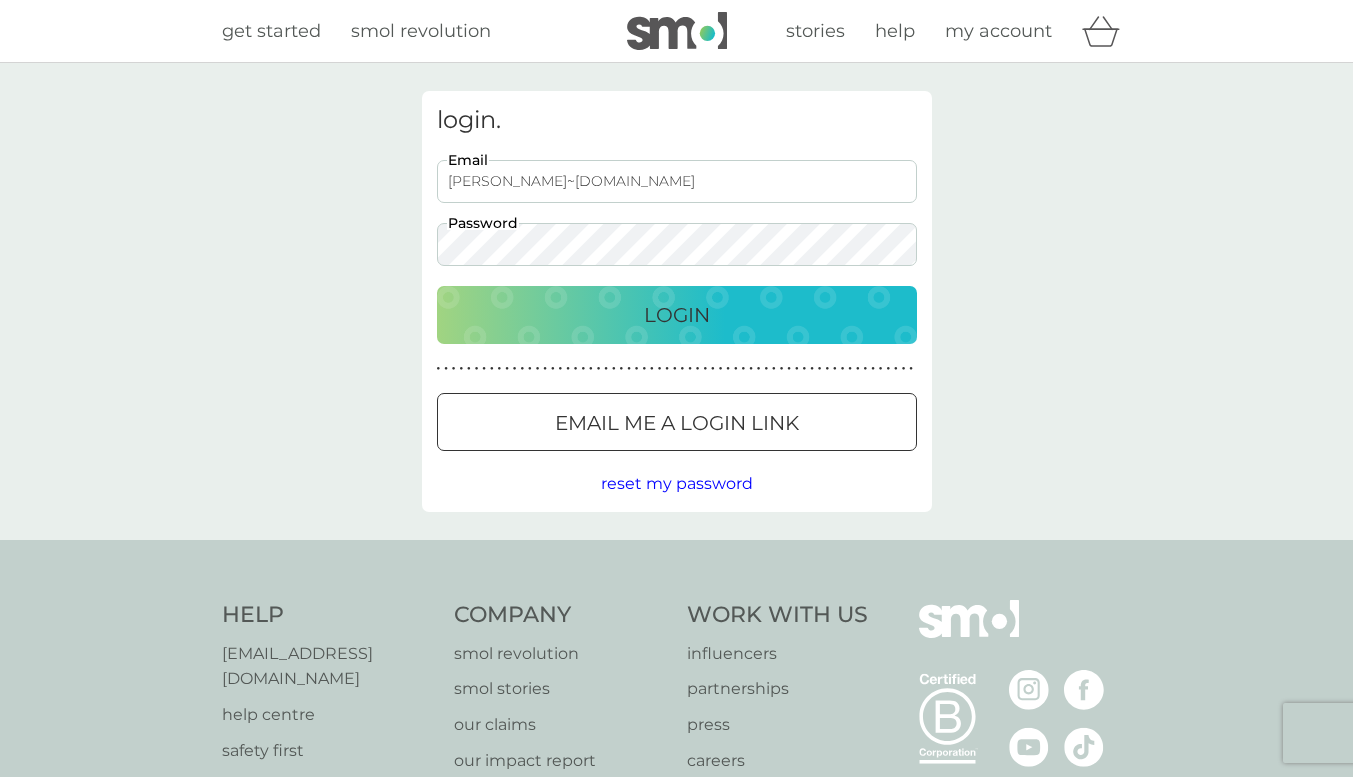 click on "Login" at bounding box center [677, 315] 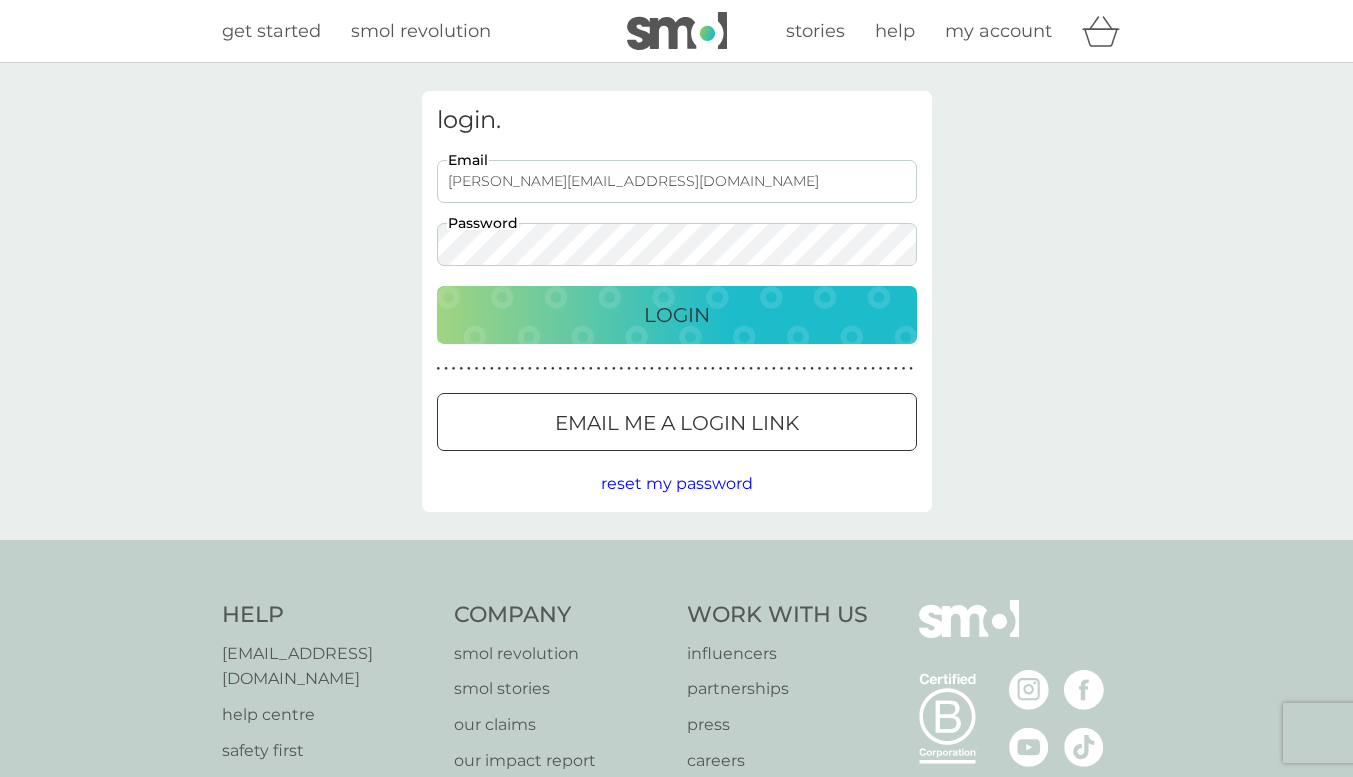 type on "[PERSON_NAME][EMAIL_ADDRESS][DOMAIN_NAME]" 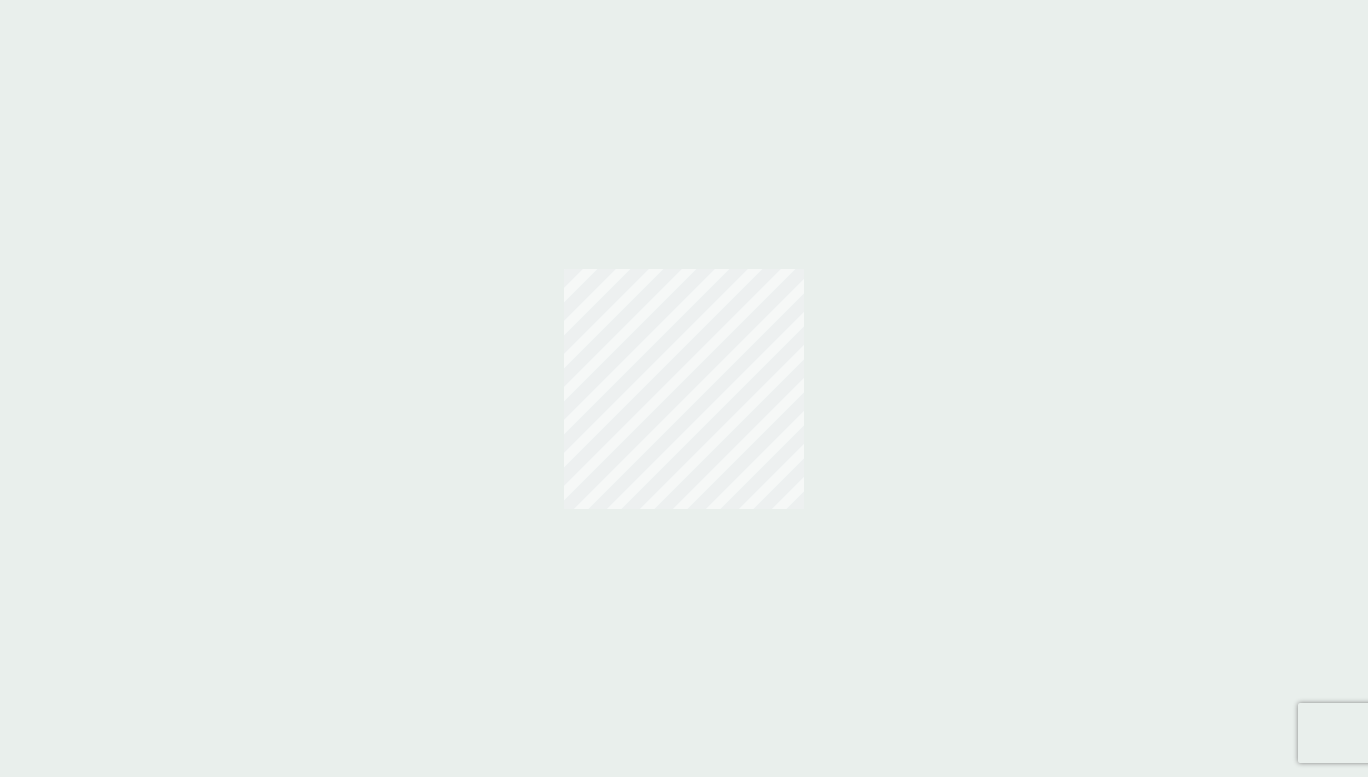 scroll, scrollTop: 0, scrollLeft: 0, axis: both 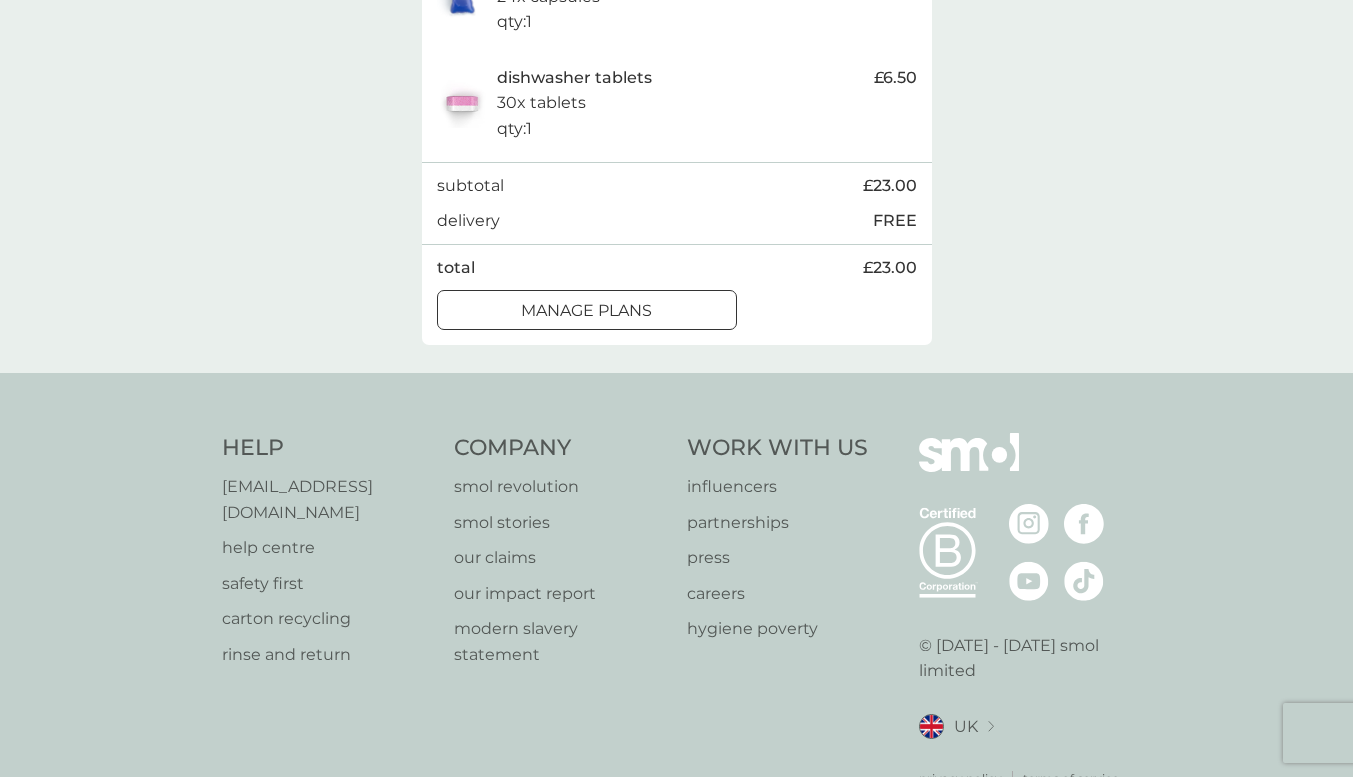 click on "manage plans" at bounding box center (586, 311) 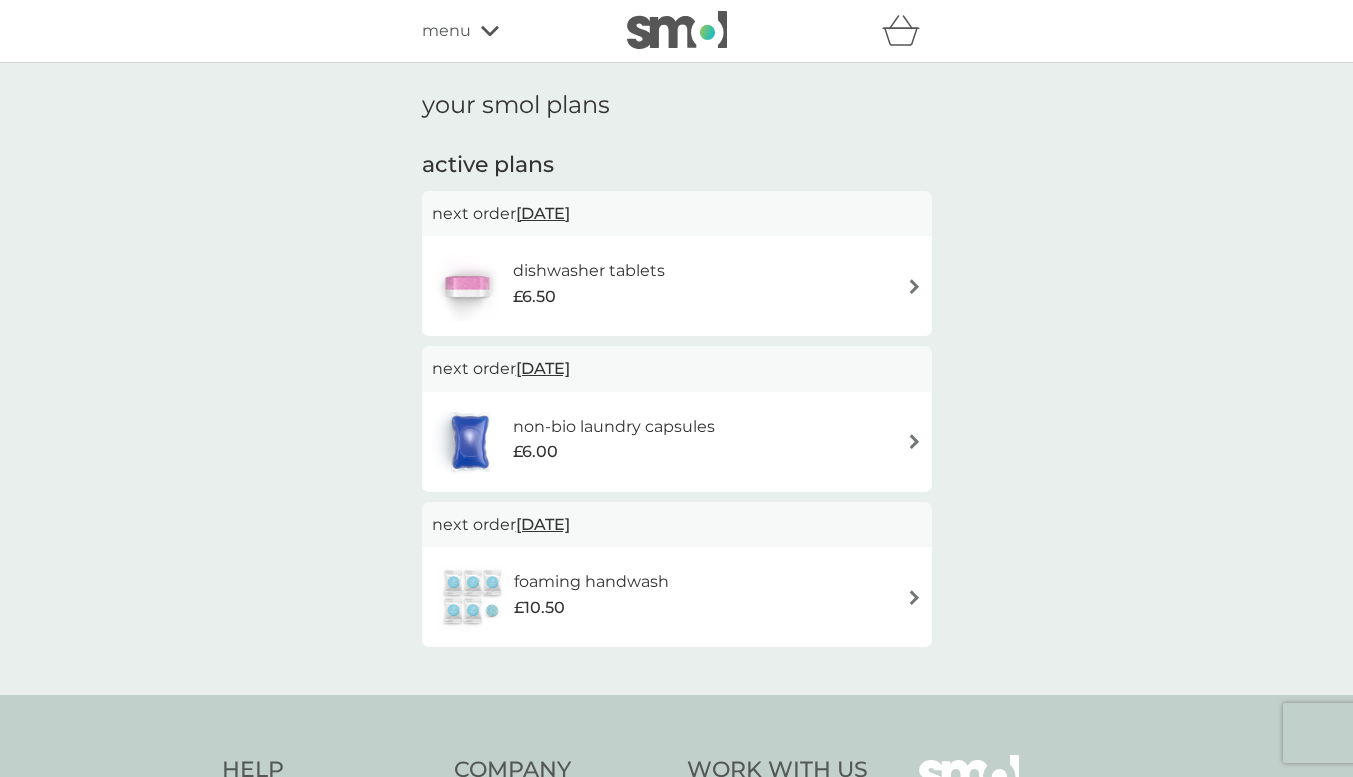 click at bounding box center [914, 441] 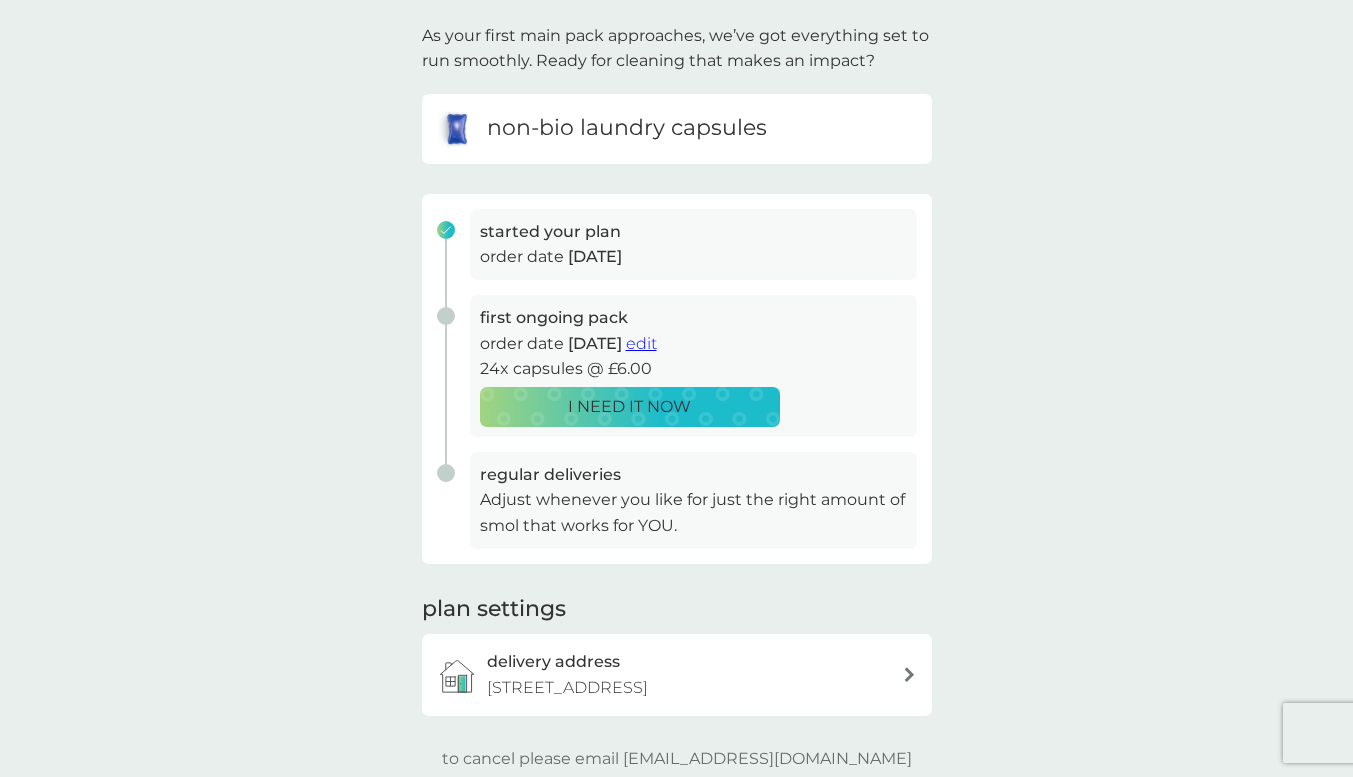 scroll, scrollTop: 582, scrollLeft: 0, axis: vertical 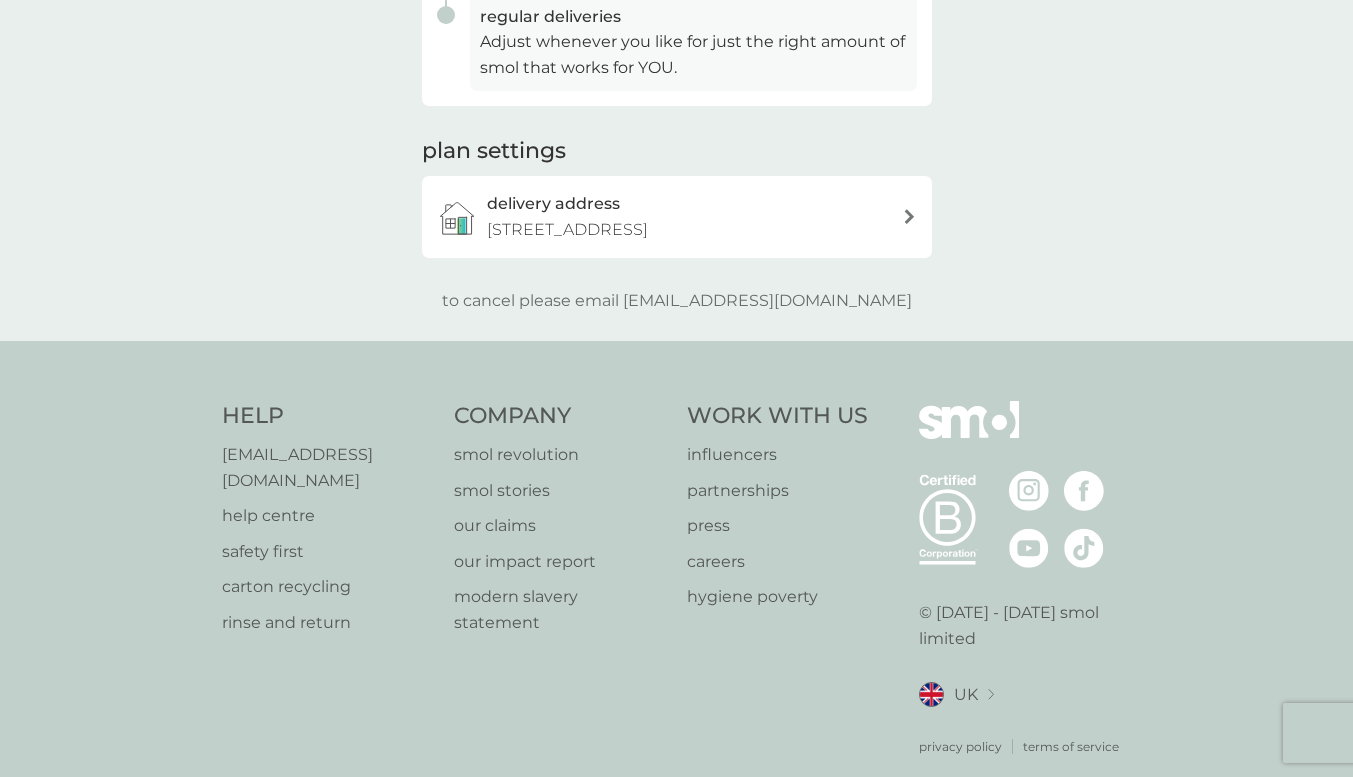 click at bounding box center [909, 216] 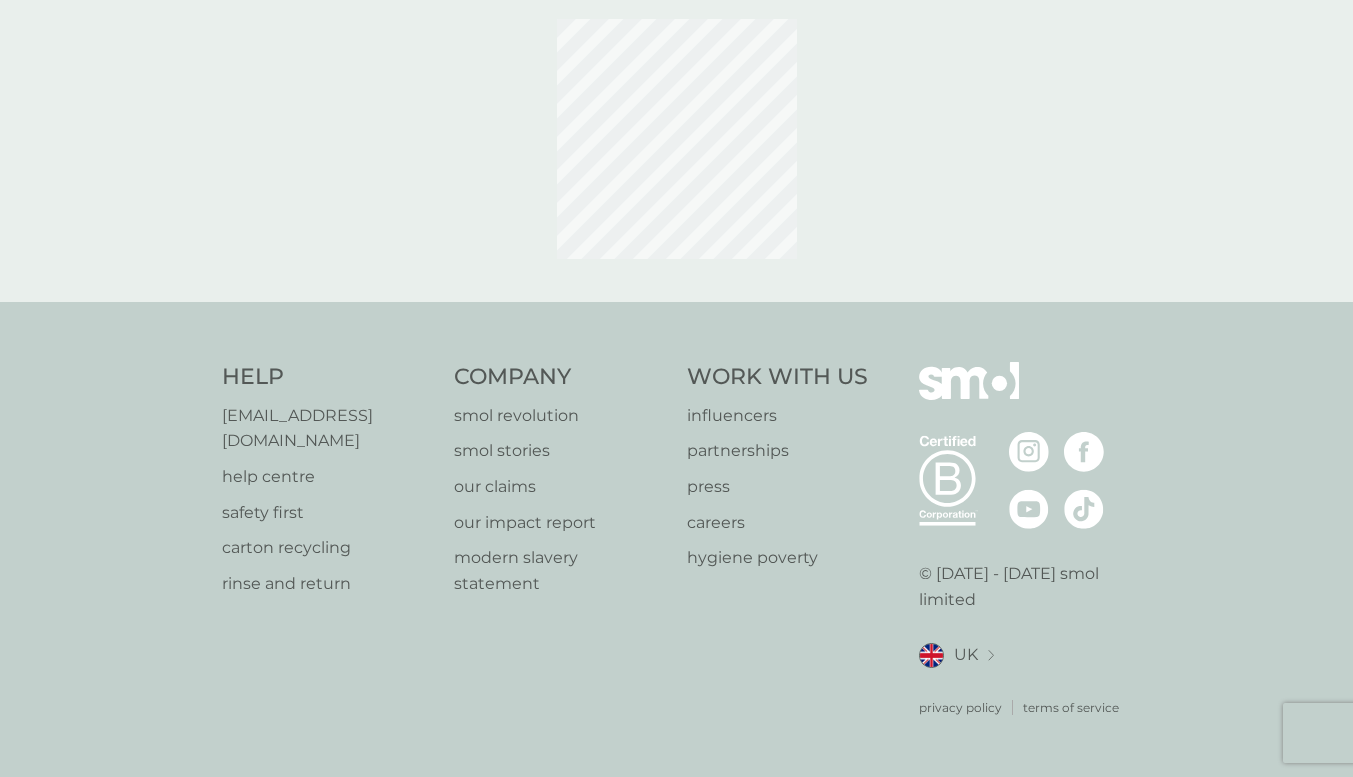 scroll, scrollTop: 0, scrollLeft: 0, axis: both 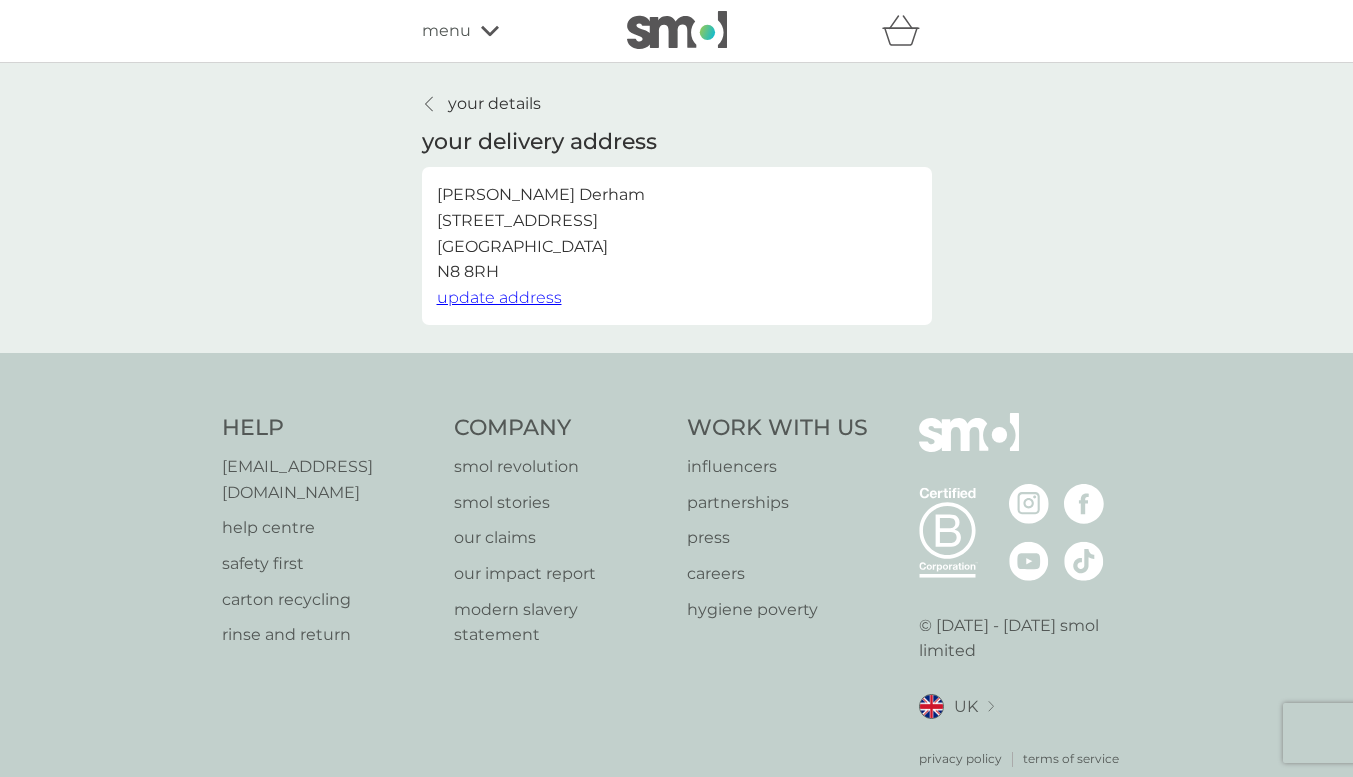 click 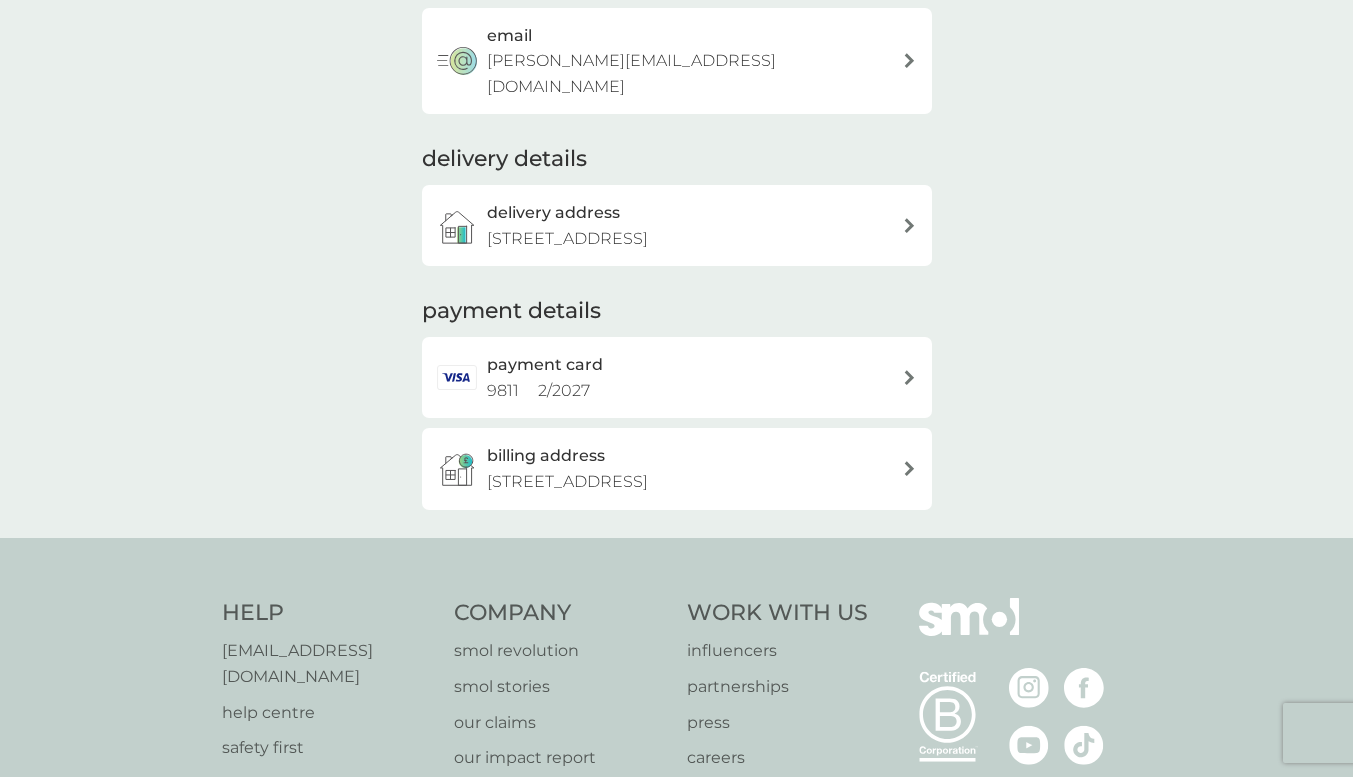 scroll, scrollTop: 0, scrollLeft: 0, axis: both 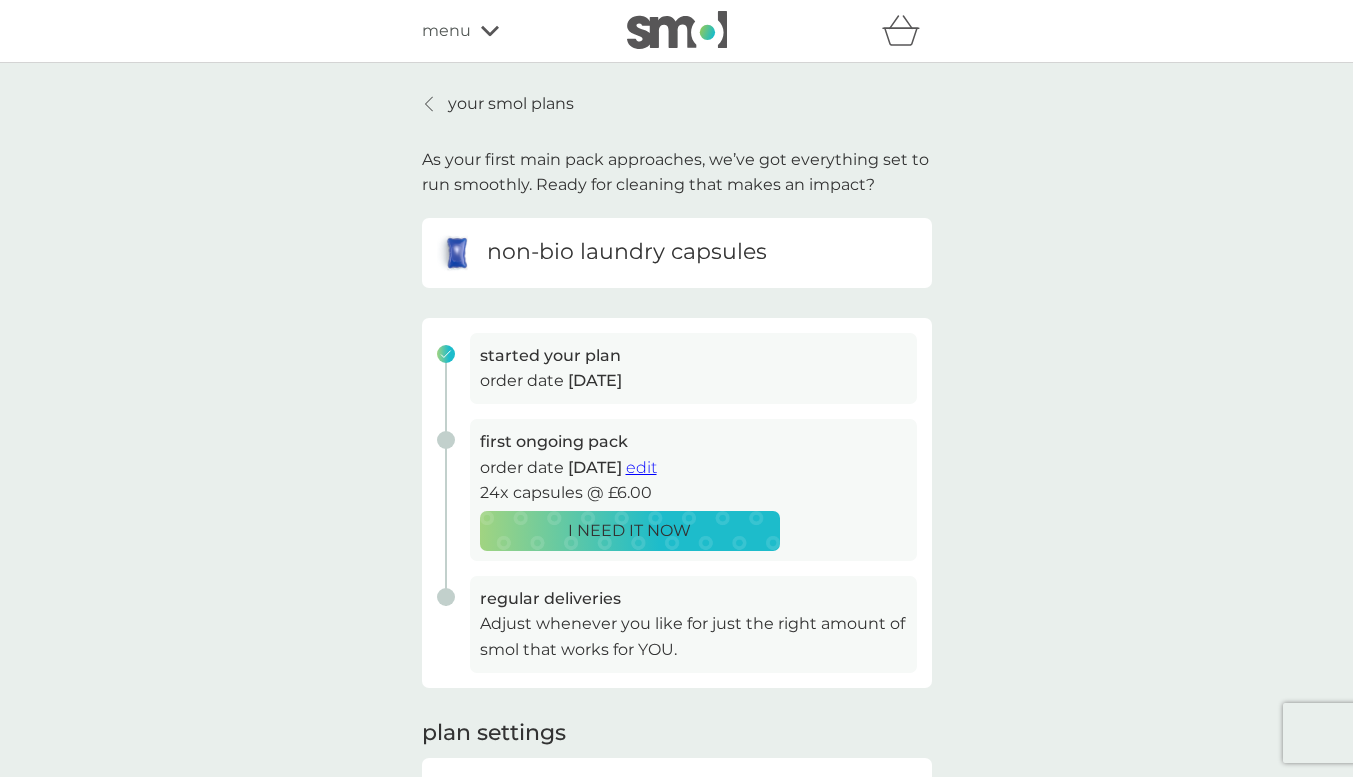 click on "your smol plans" at bounding box center [511, 104] 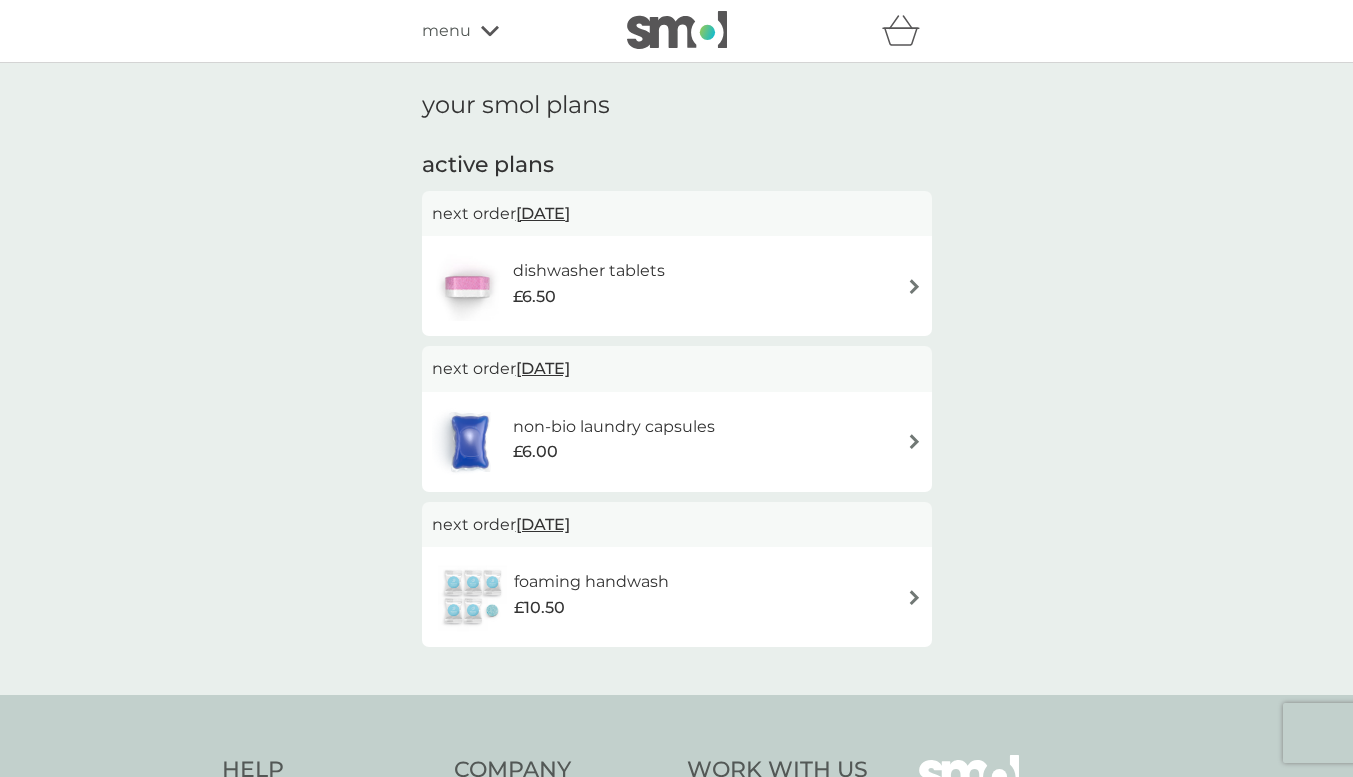 click on "19 Jul 2025" at bounding box center [543, 213] 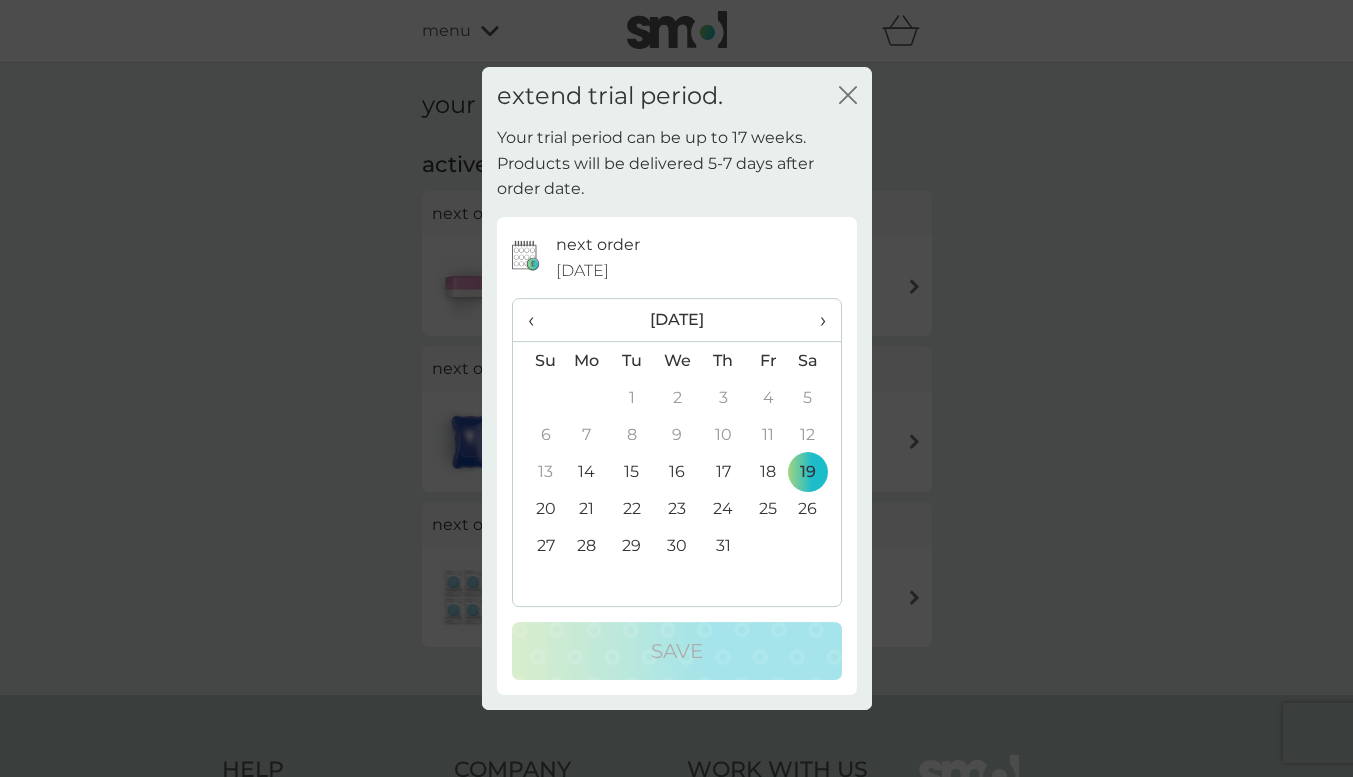 click on "›" at bounding box center (815, 320) 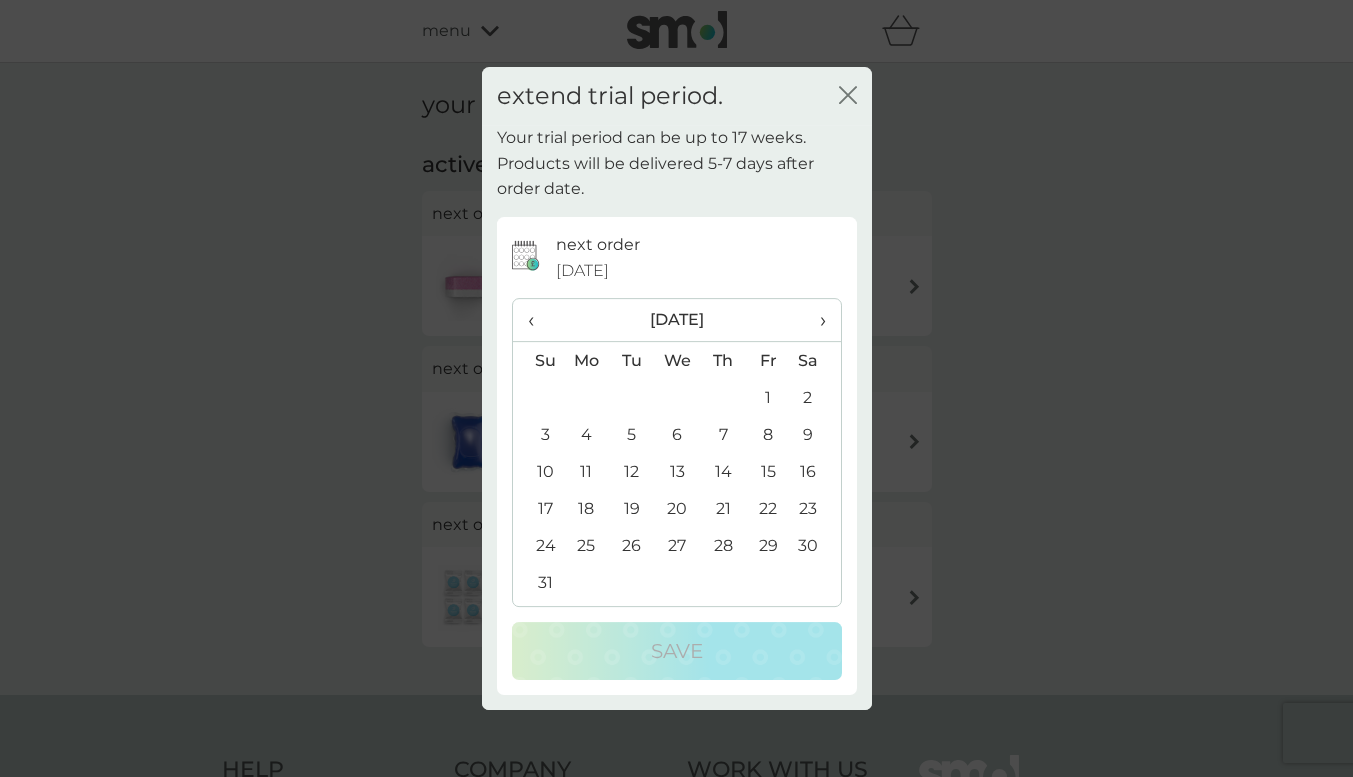 click on "27" at bounding box center (677, 545) 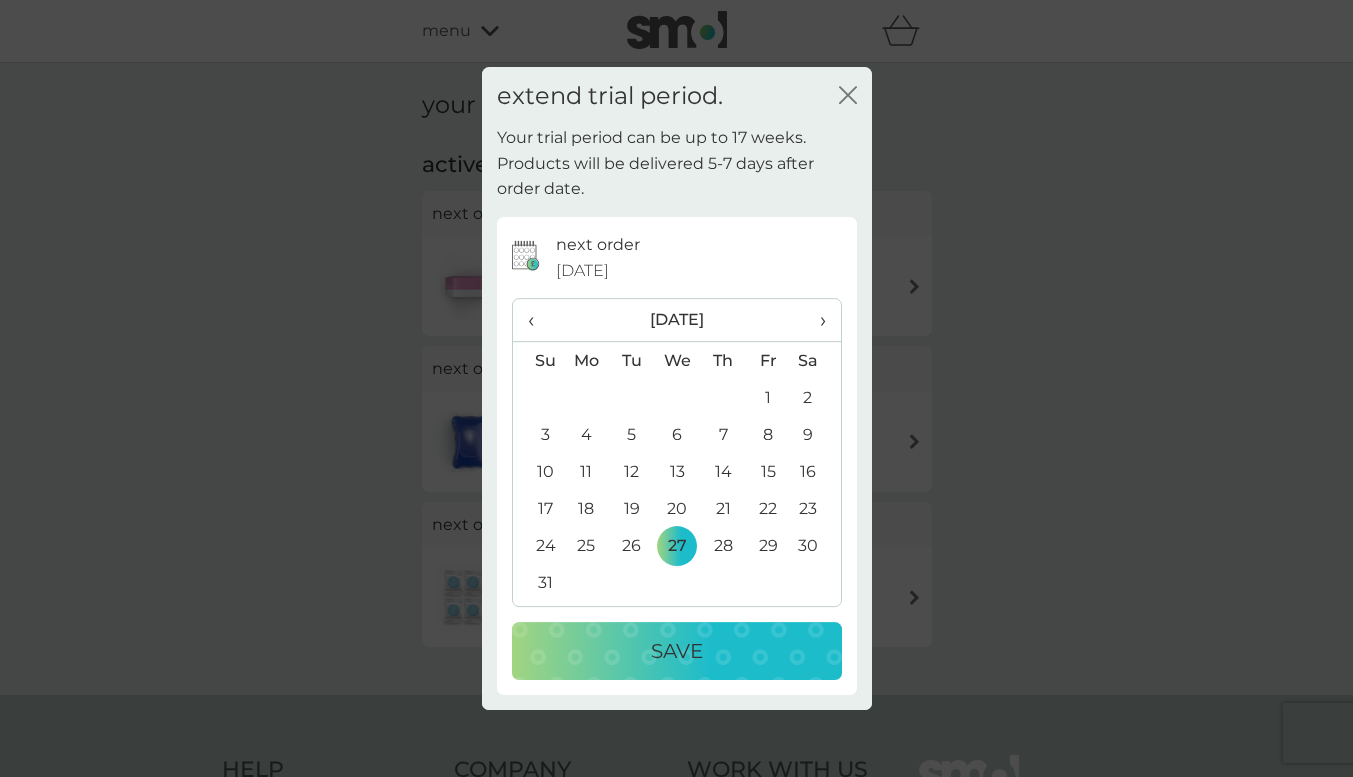 click on "Save" at bounding box center [677, 651] 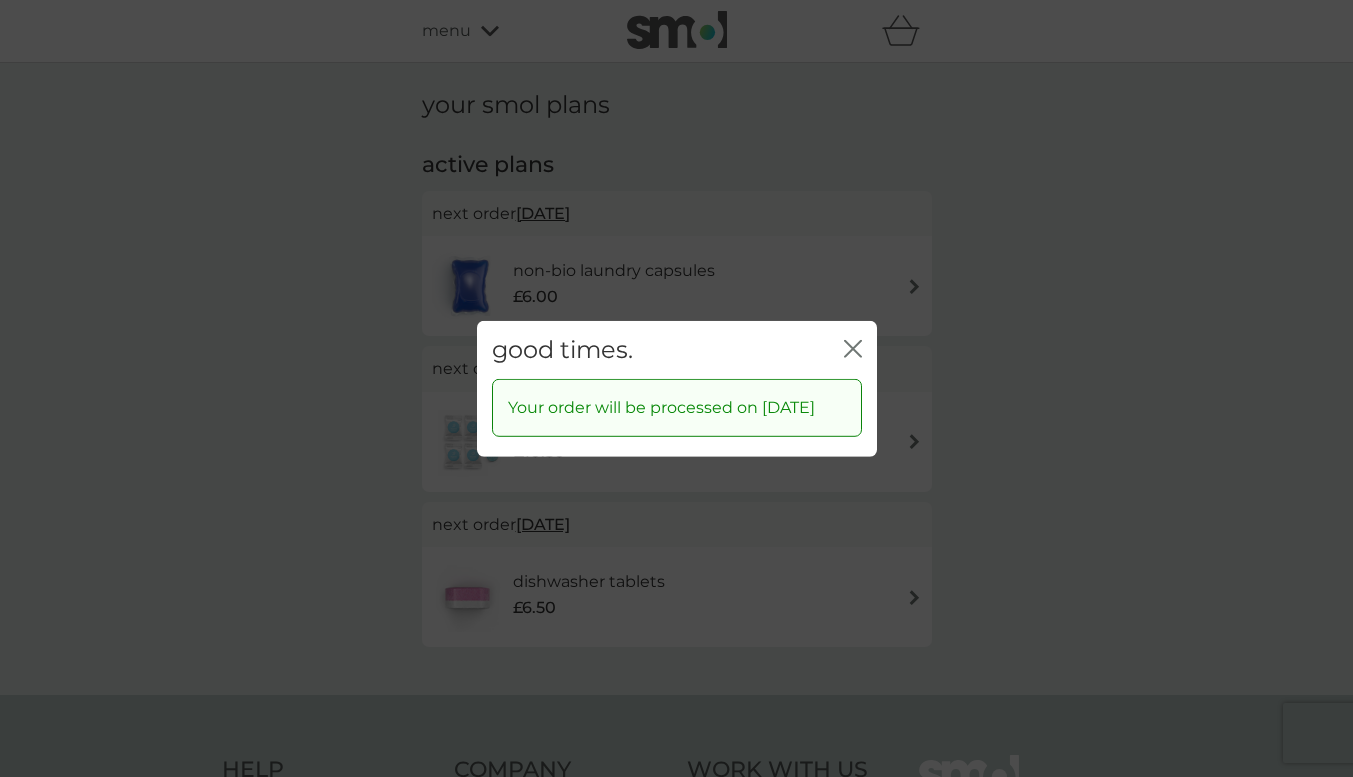click on "close" 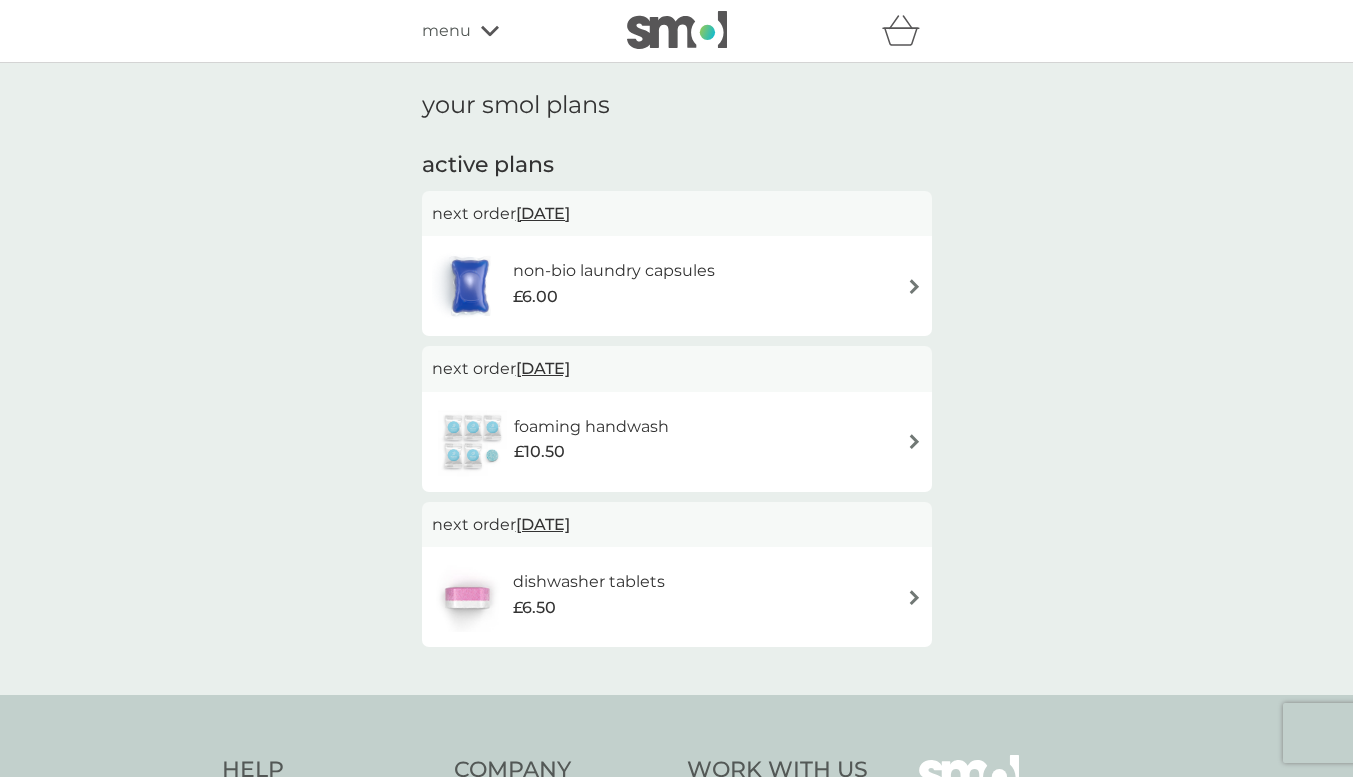 click on "menu" at bounding box center (446, 31) 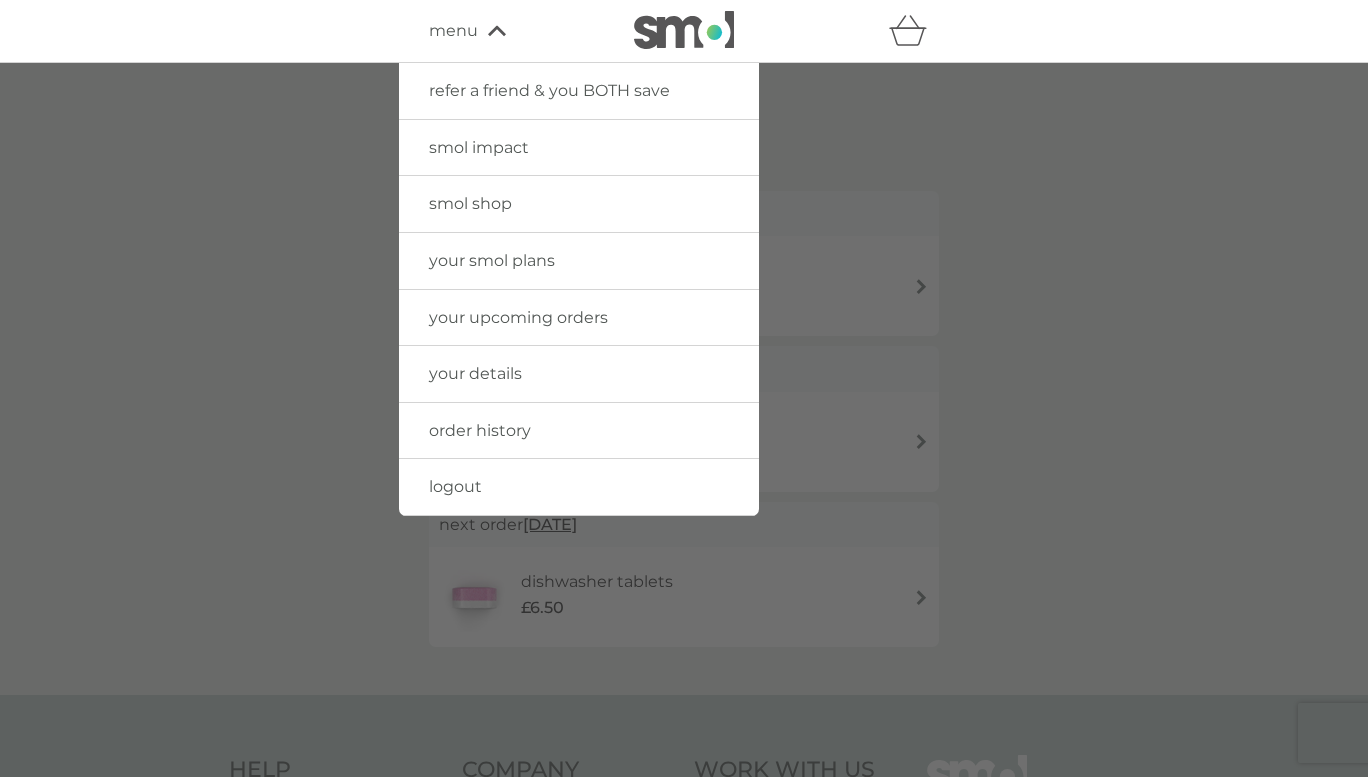 click on "your upcoming orders" at bounding box center [518, 317] 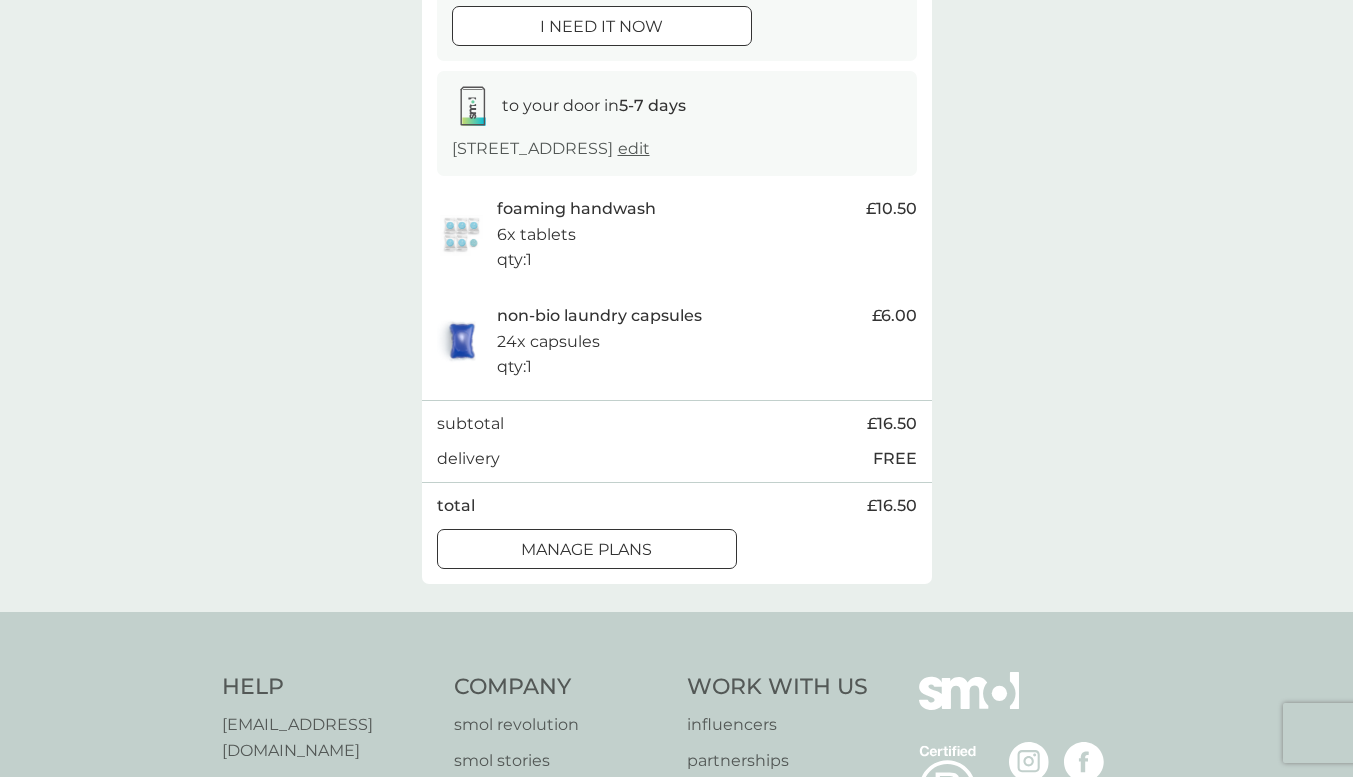 scroll, scrollTop: 73, scrollLeft: 0, axis: vertical 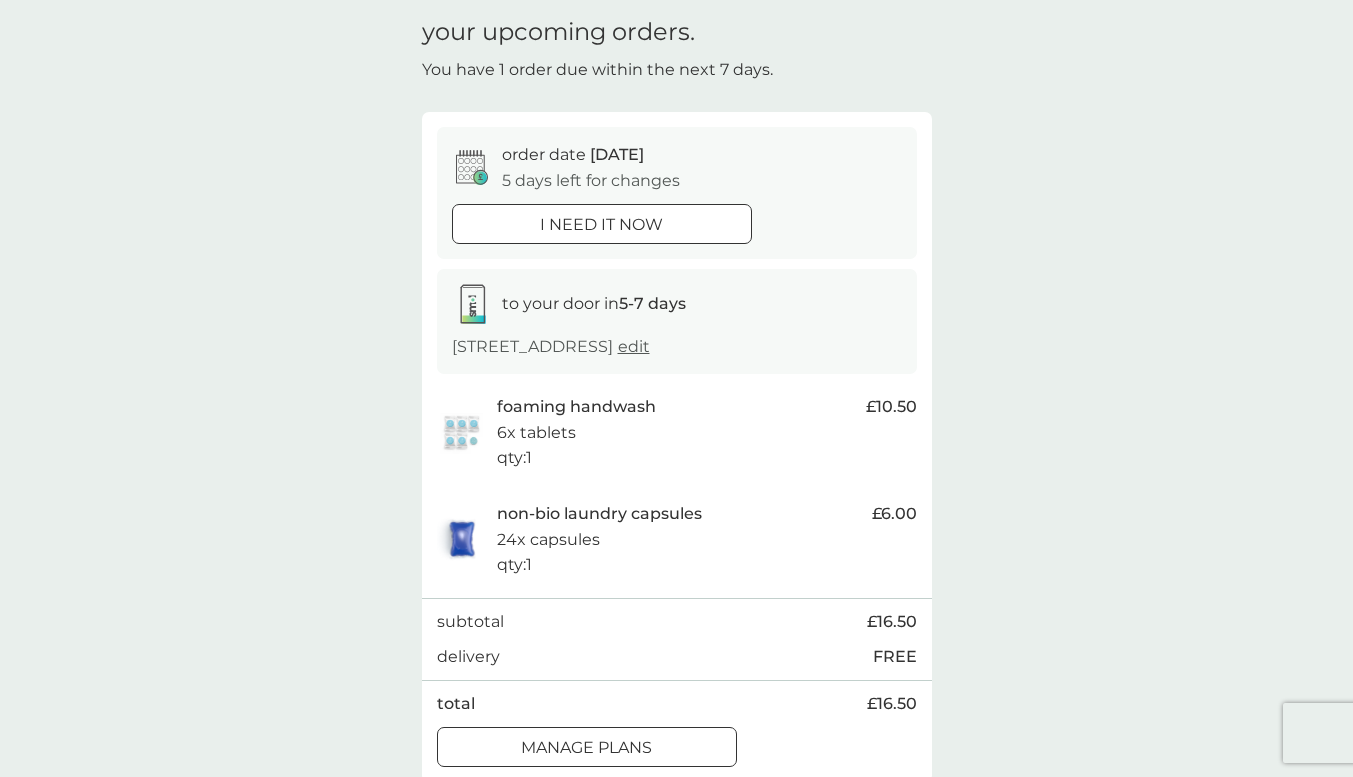 click on "manage plans" at bounding box center (586, 748) 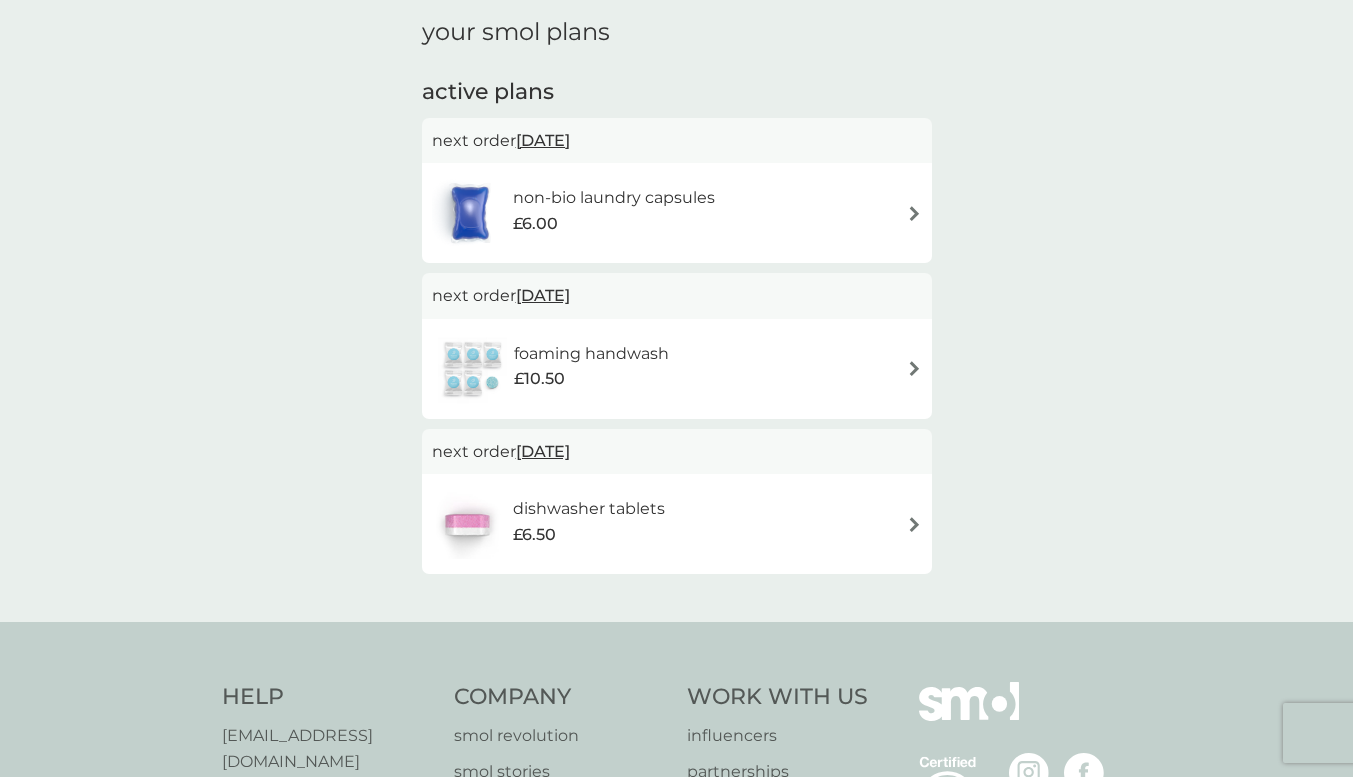 scroll, scrollTop: 0, scrollLeft: 0, axis: both 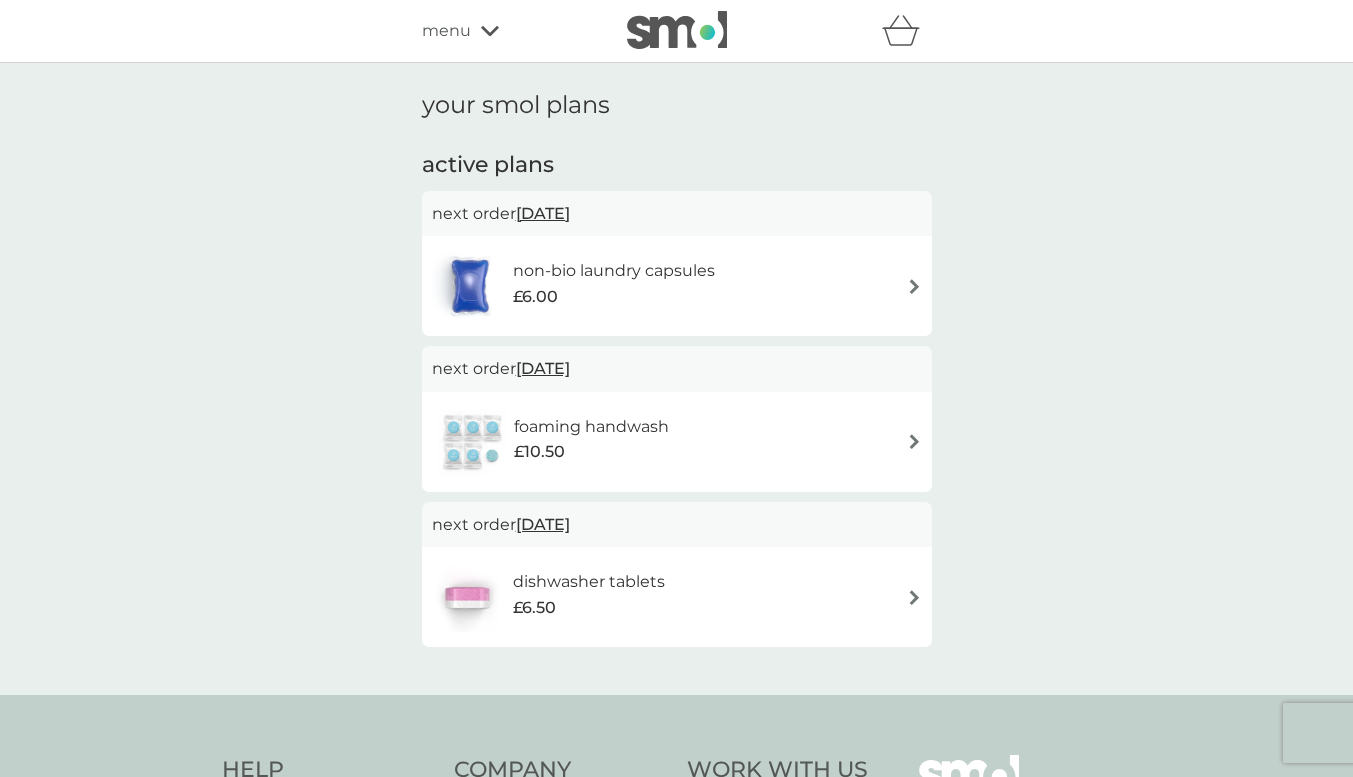 click at bounding box center (914, 441) 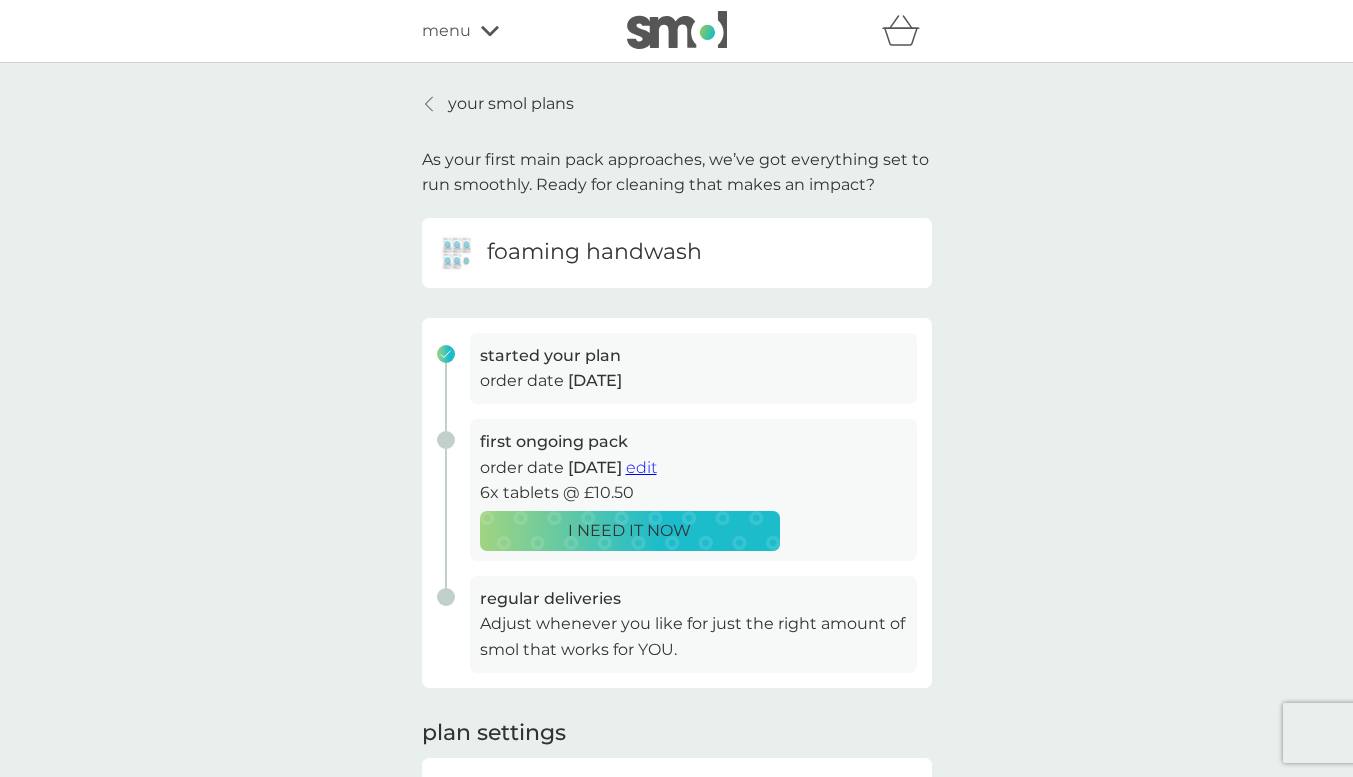 click on "edit" at bounding box center (641, 467) 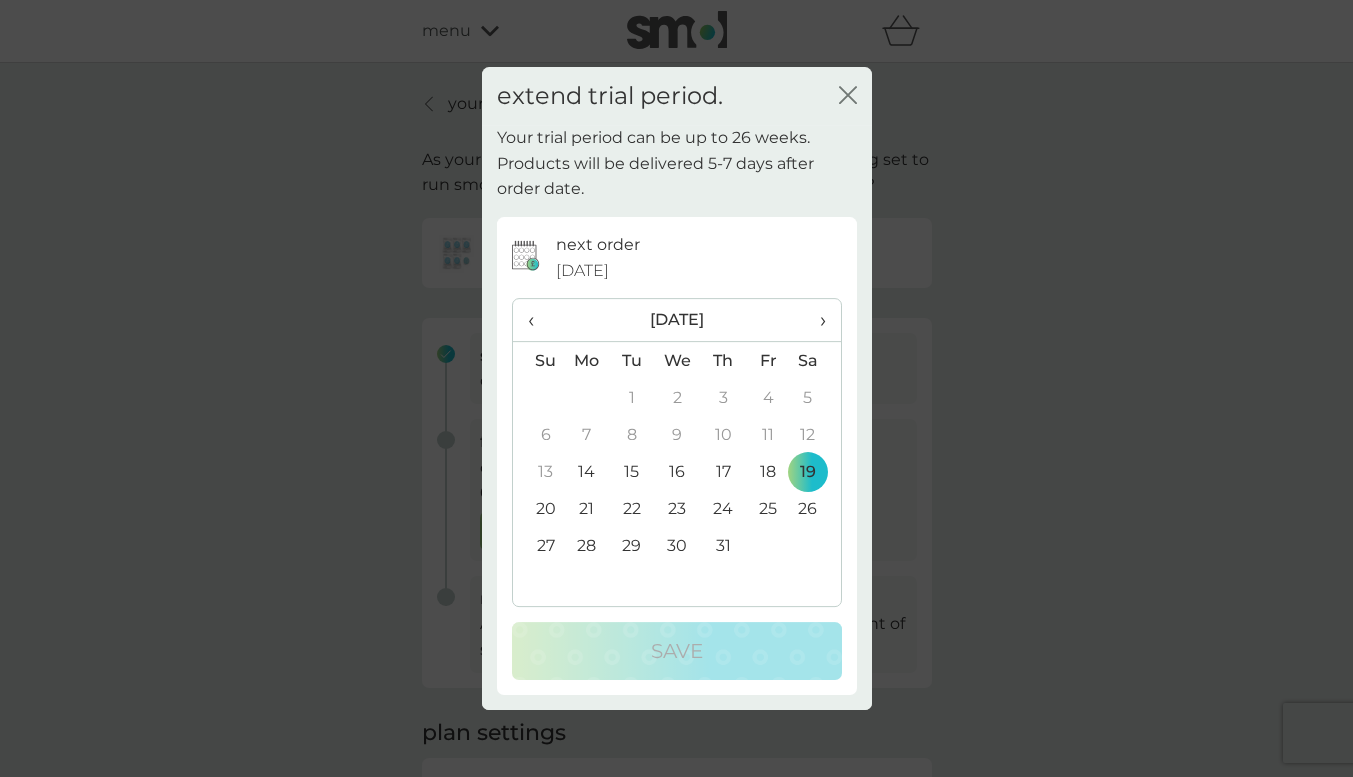click on "›" at bounding box center (815, 320) 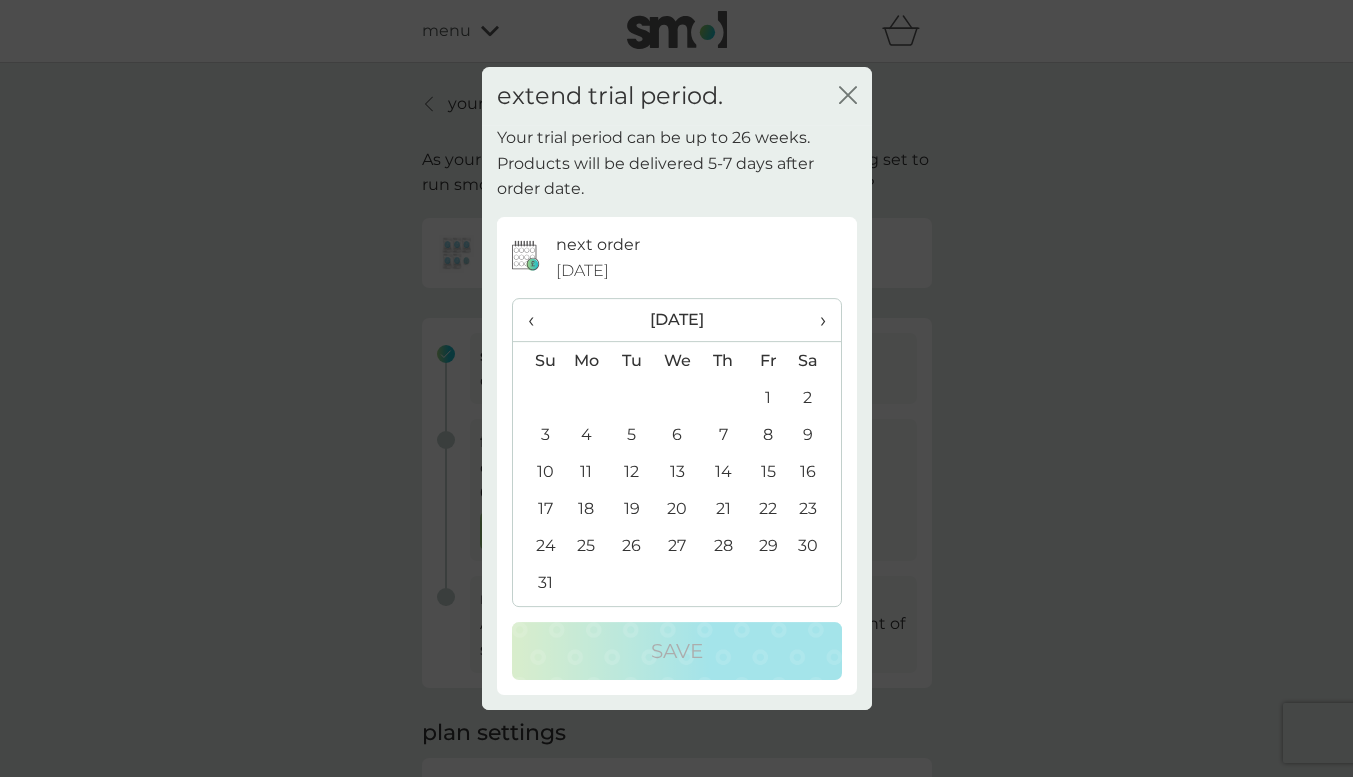 click on "27" at bounding box center (677, 545) 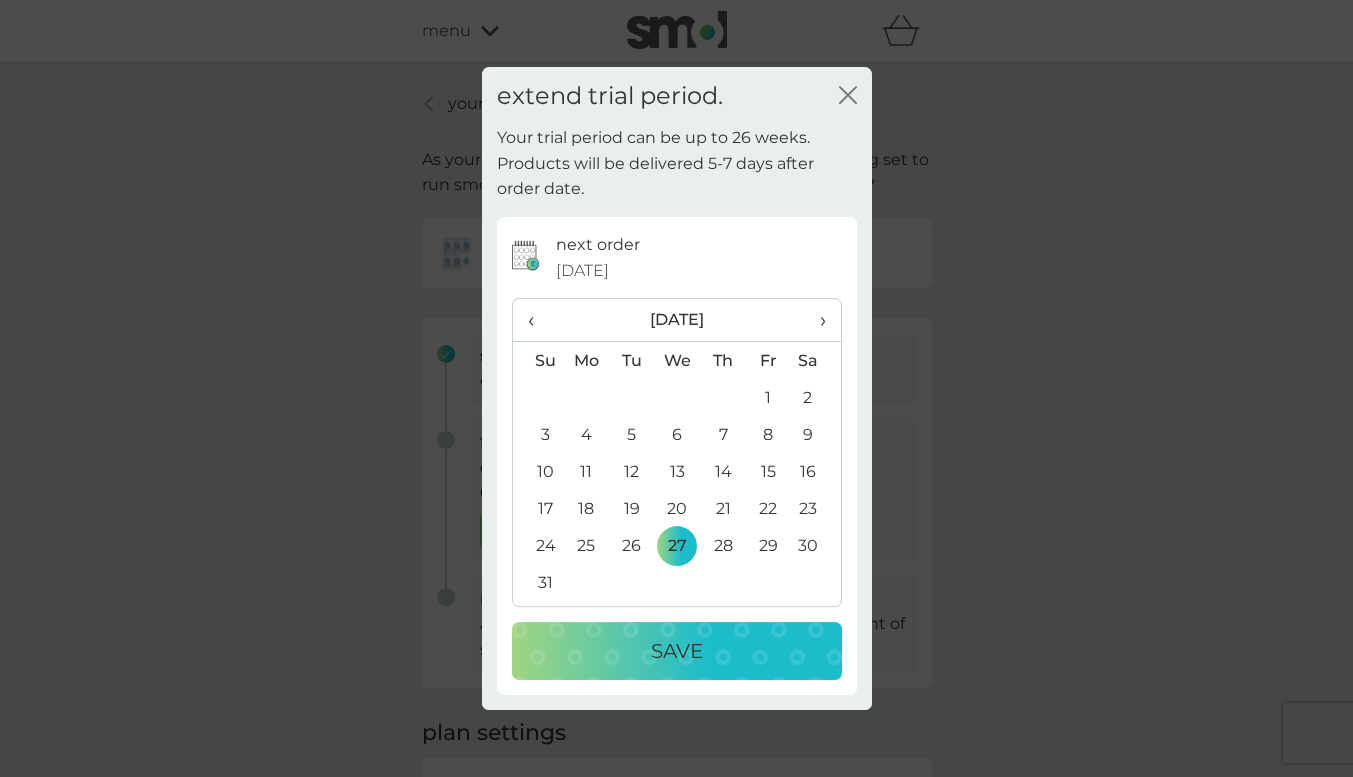 click on "Save" at bounding box center [677, 651] 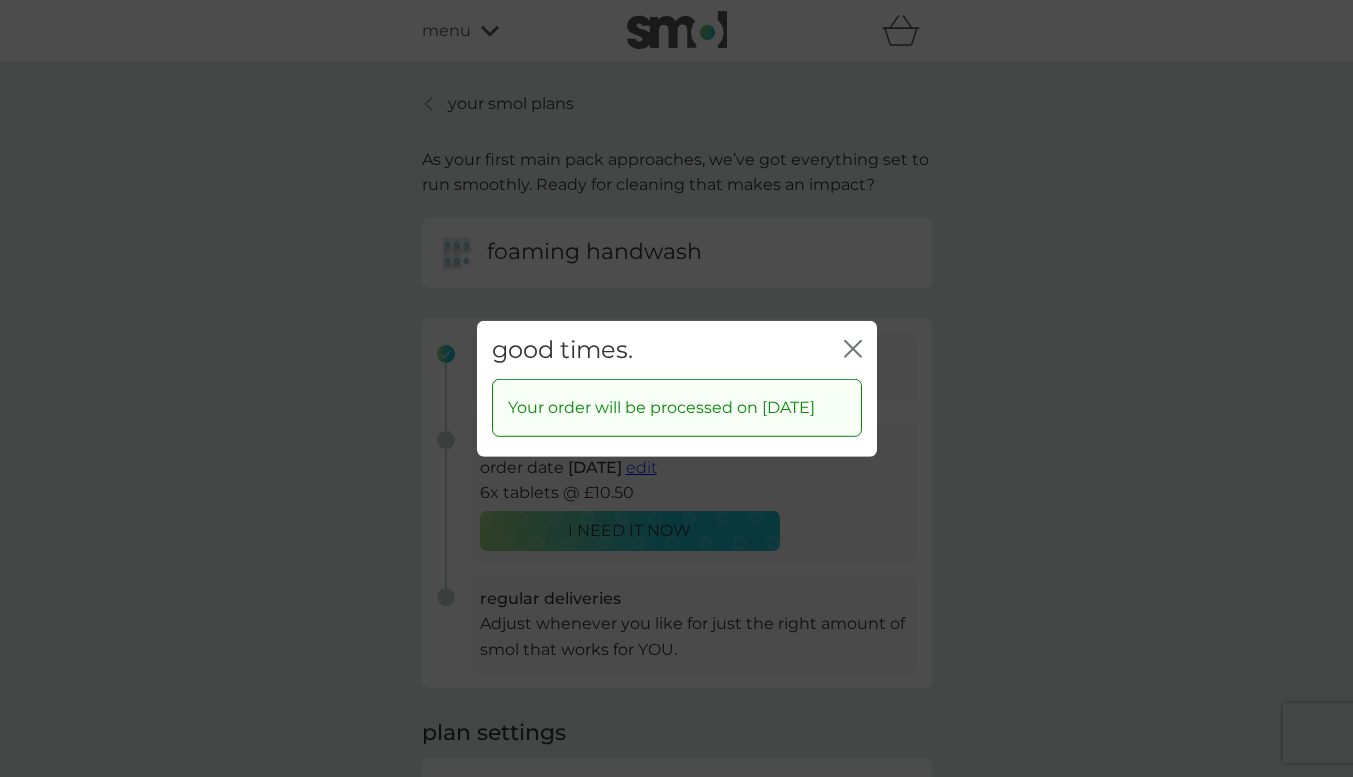 click on "close" 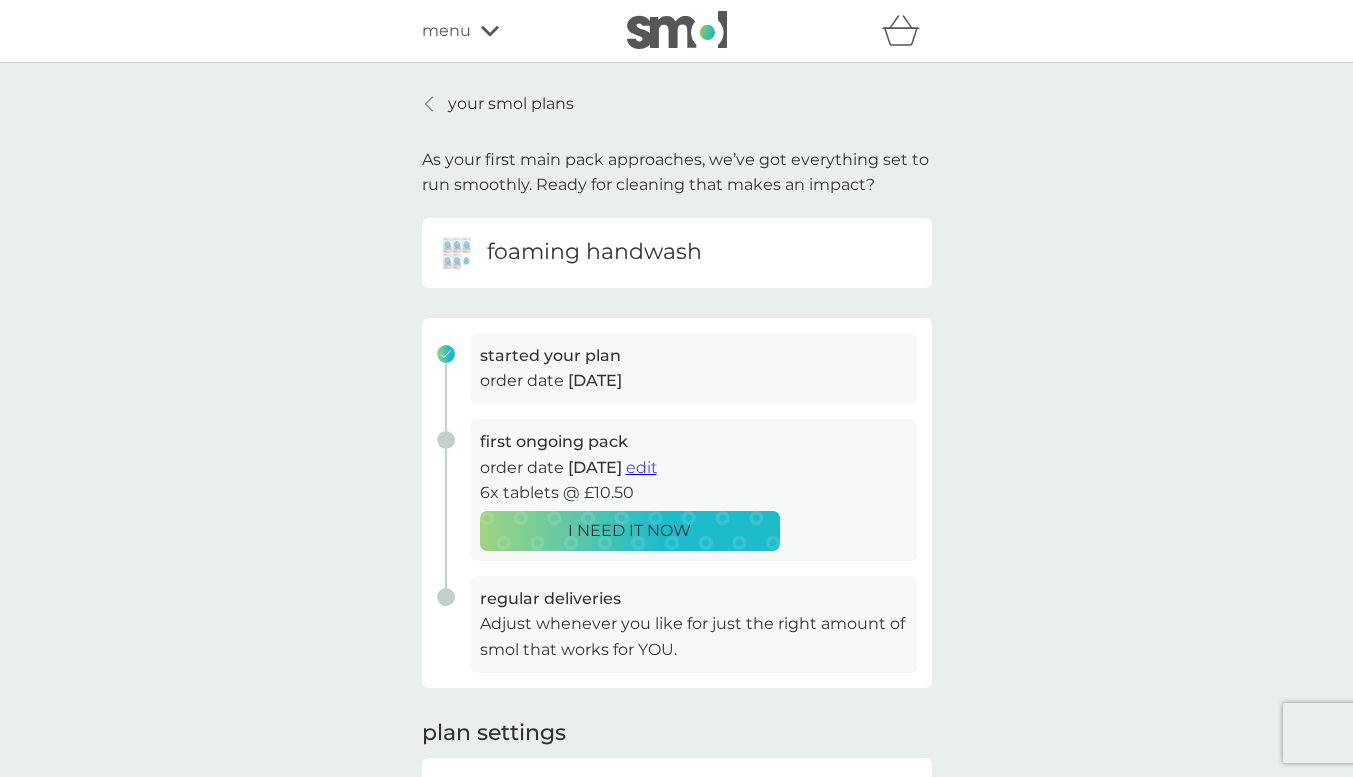 click on "your smol plans" at bounding box center (511, 104) 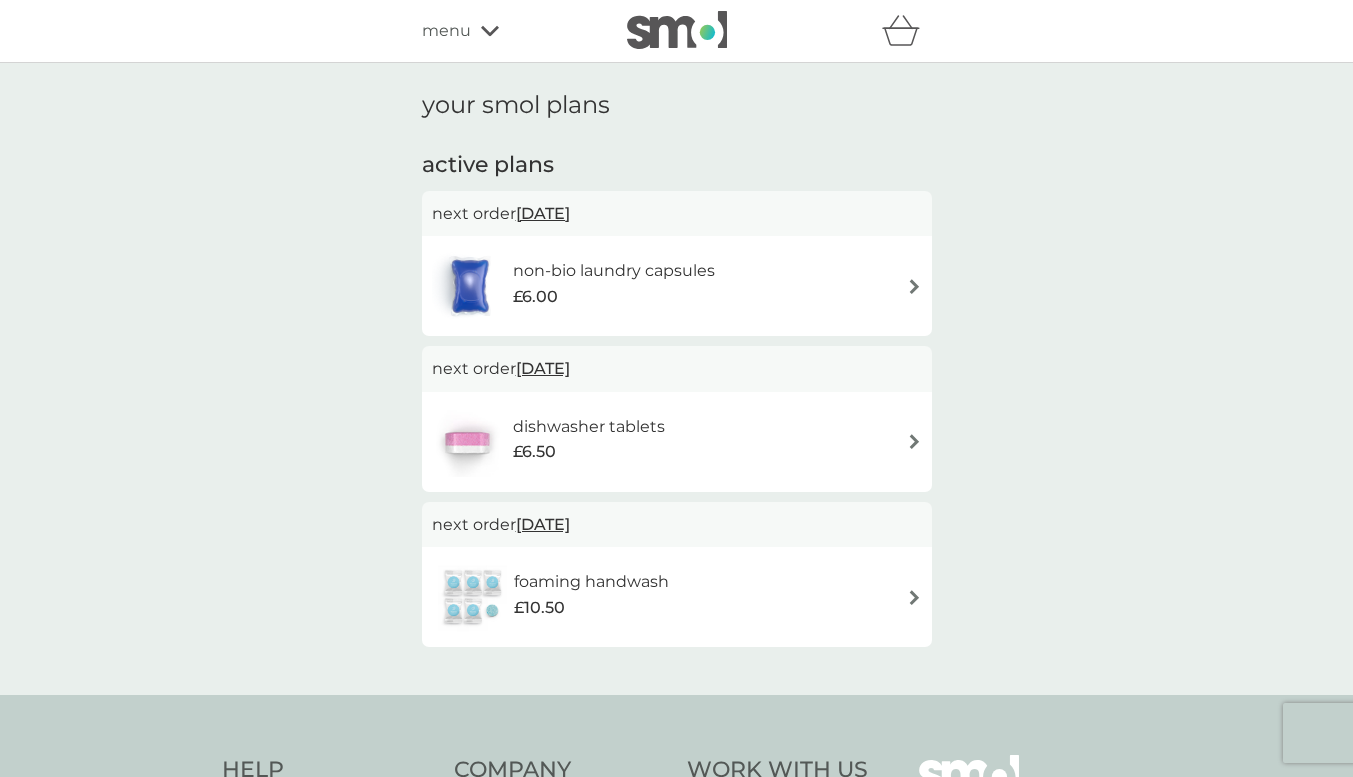 click at bounding box center [914, 286] 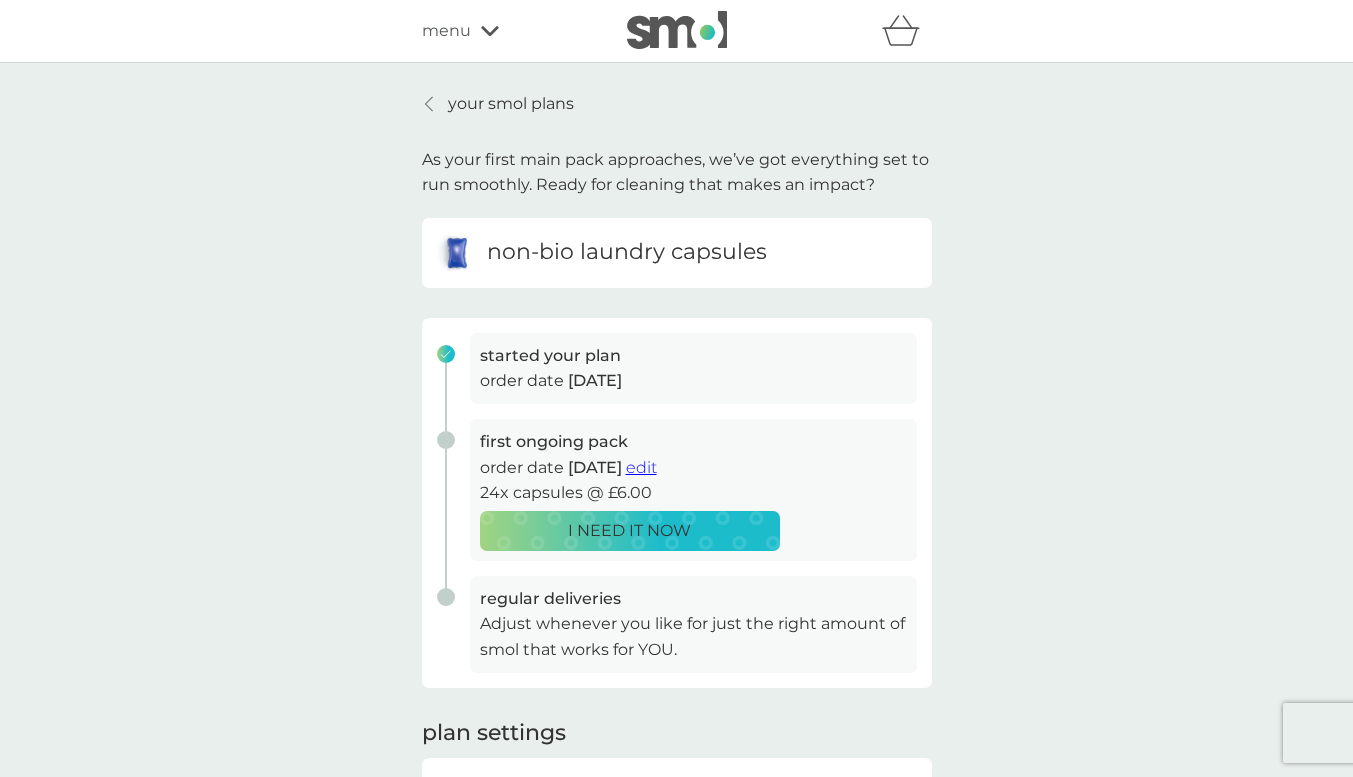 click on "edit" at bounding box center [641, 467] 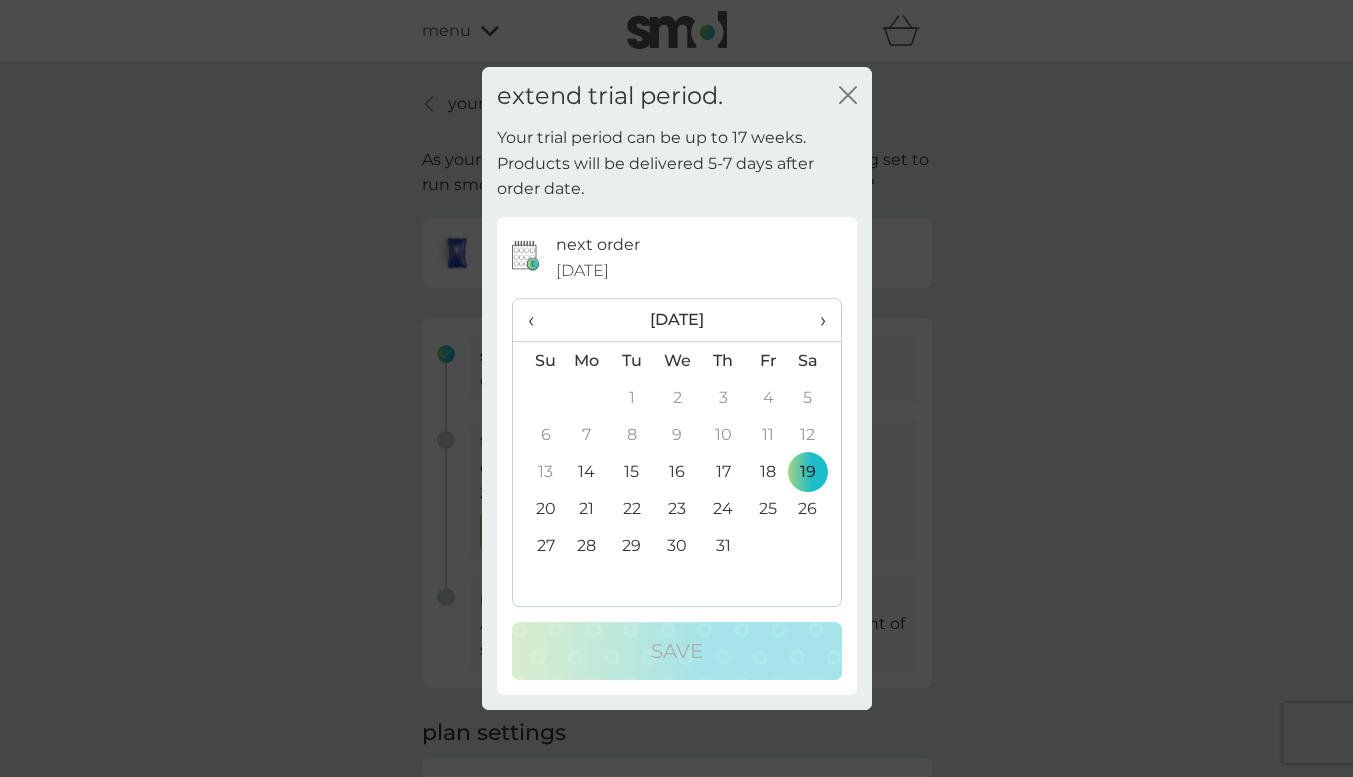click on "›" at bounding box center (815, 320) 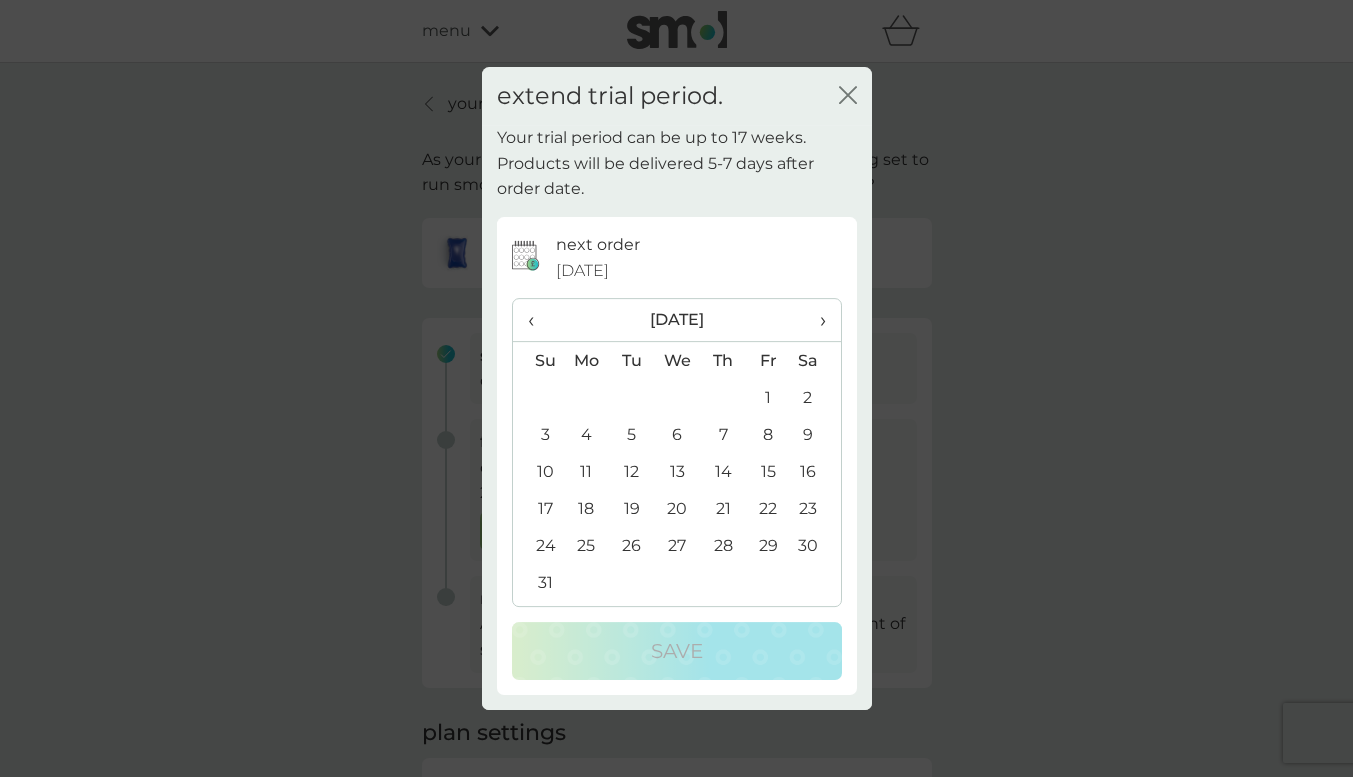 click on "27" at bounding box center [677, 545] 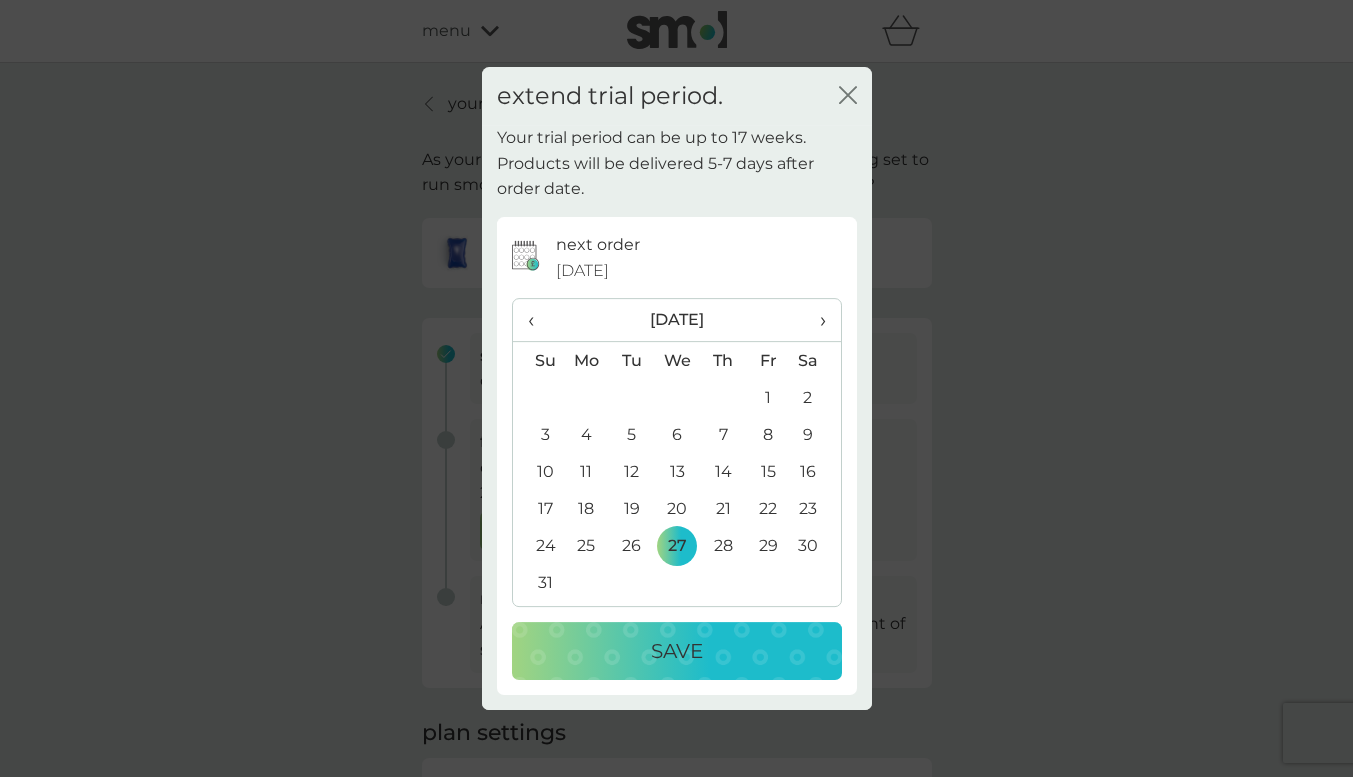click on "Save" at bounding box center [677, 651] 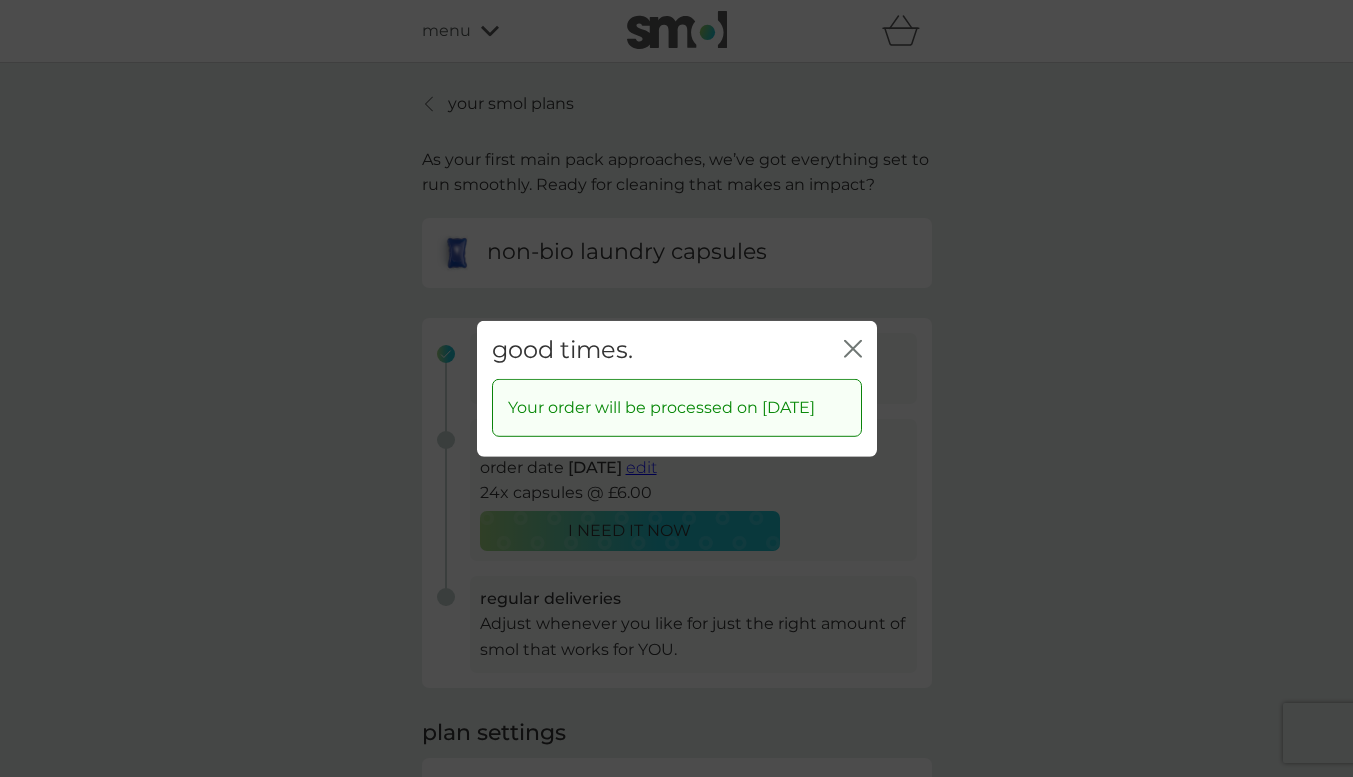 click on "close" 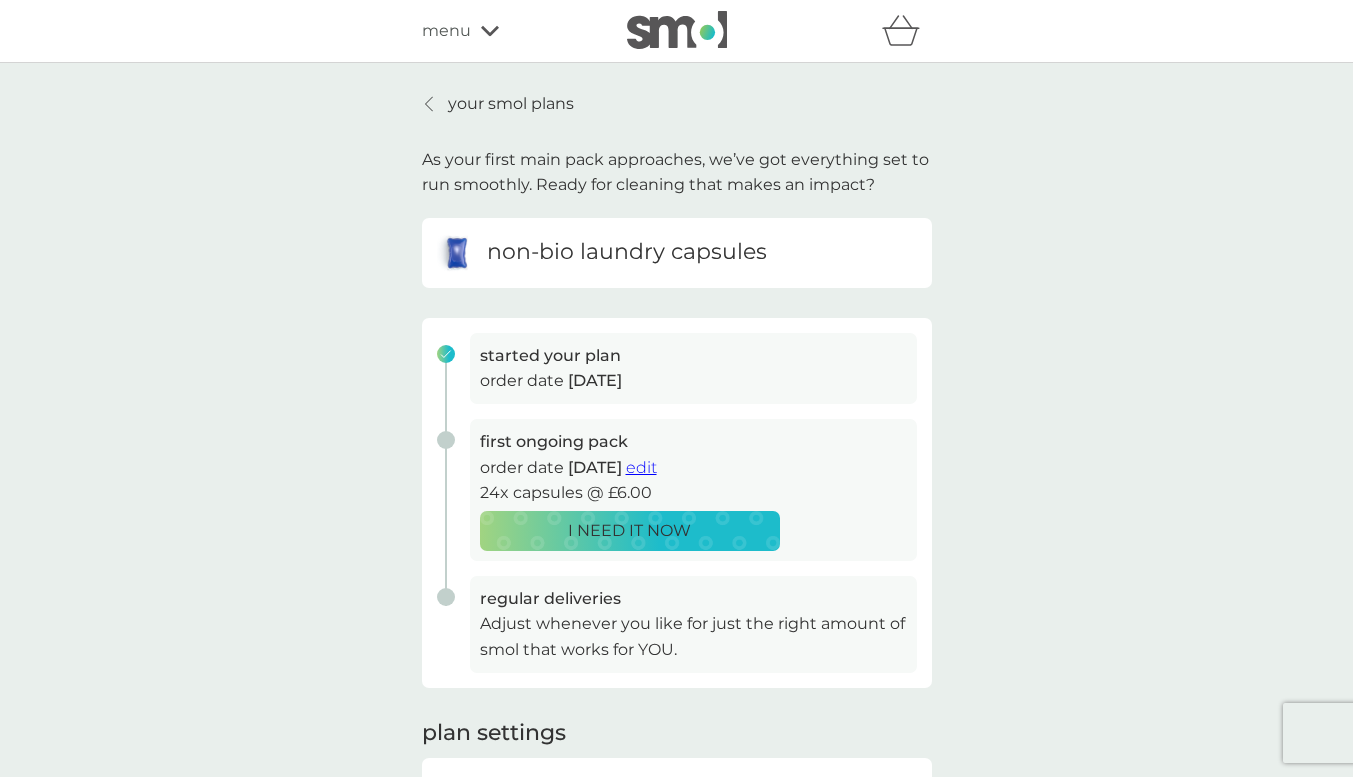click at bounding box center (430, 104) 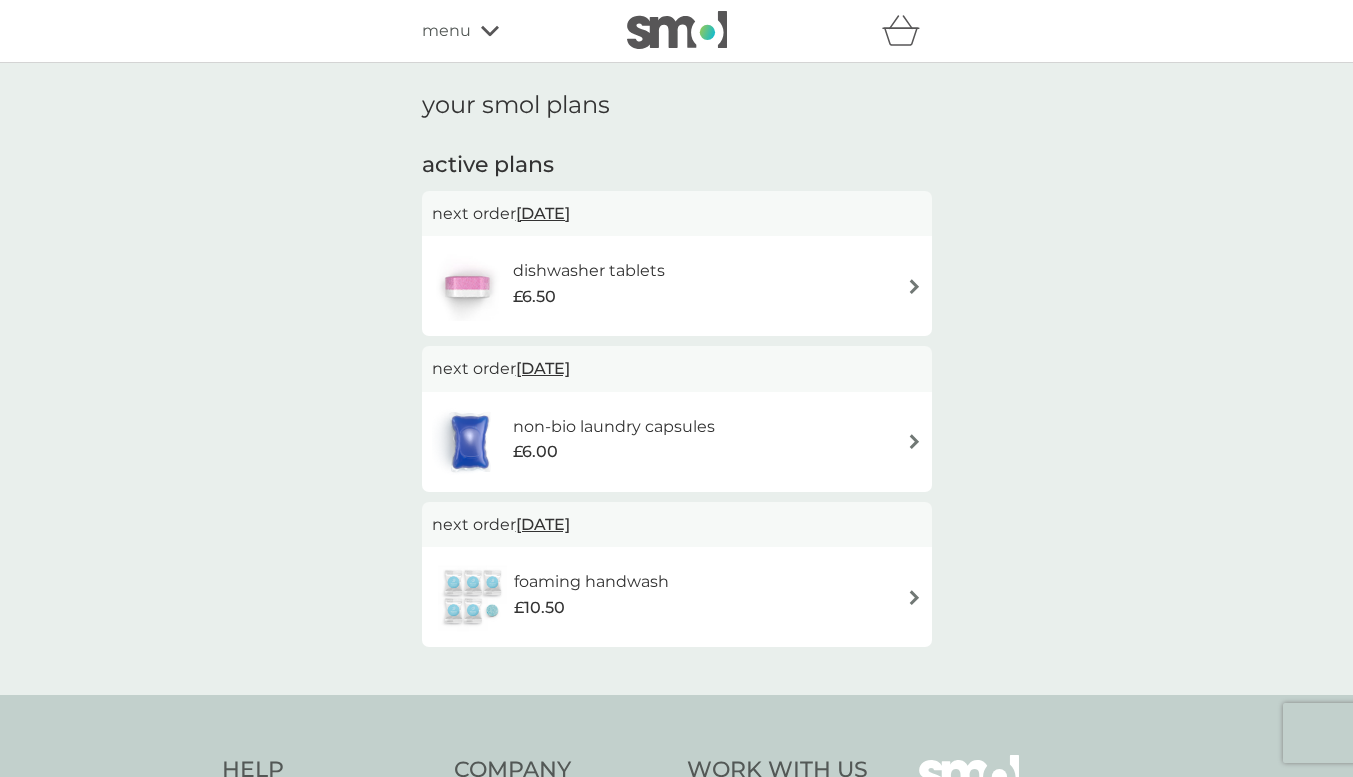click at bounding box center (914, 286) 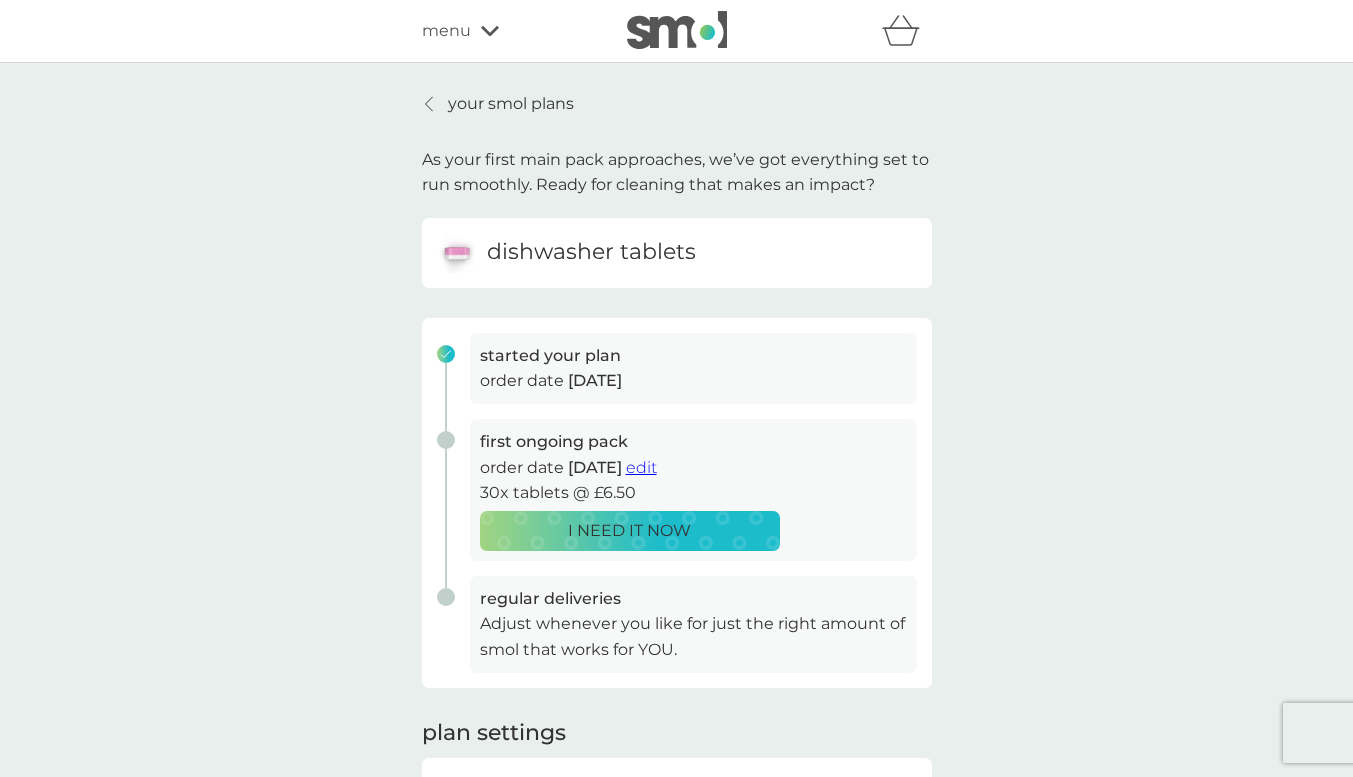 click on "your smol plans" at bounding box center (498, 104) 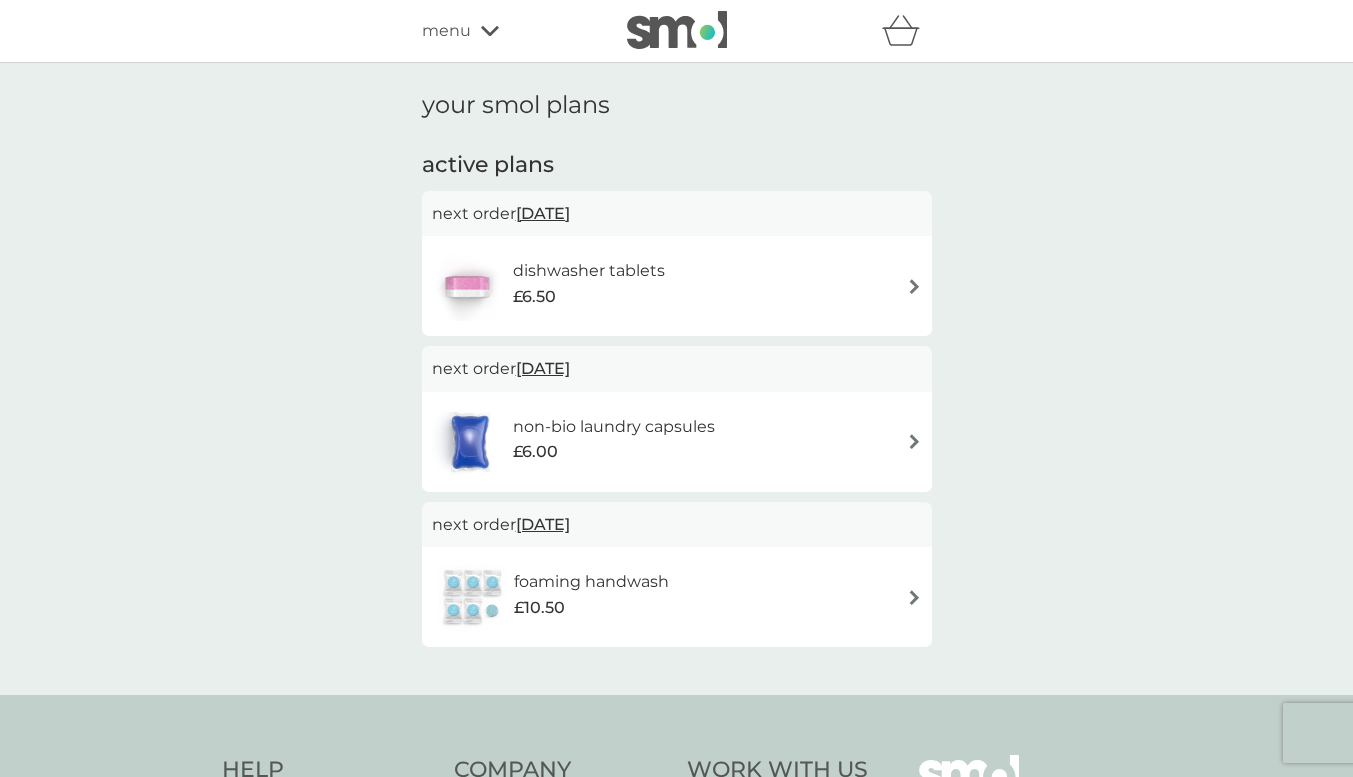 click on "menu" at bounding box center (446, 31) 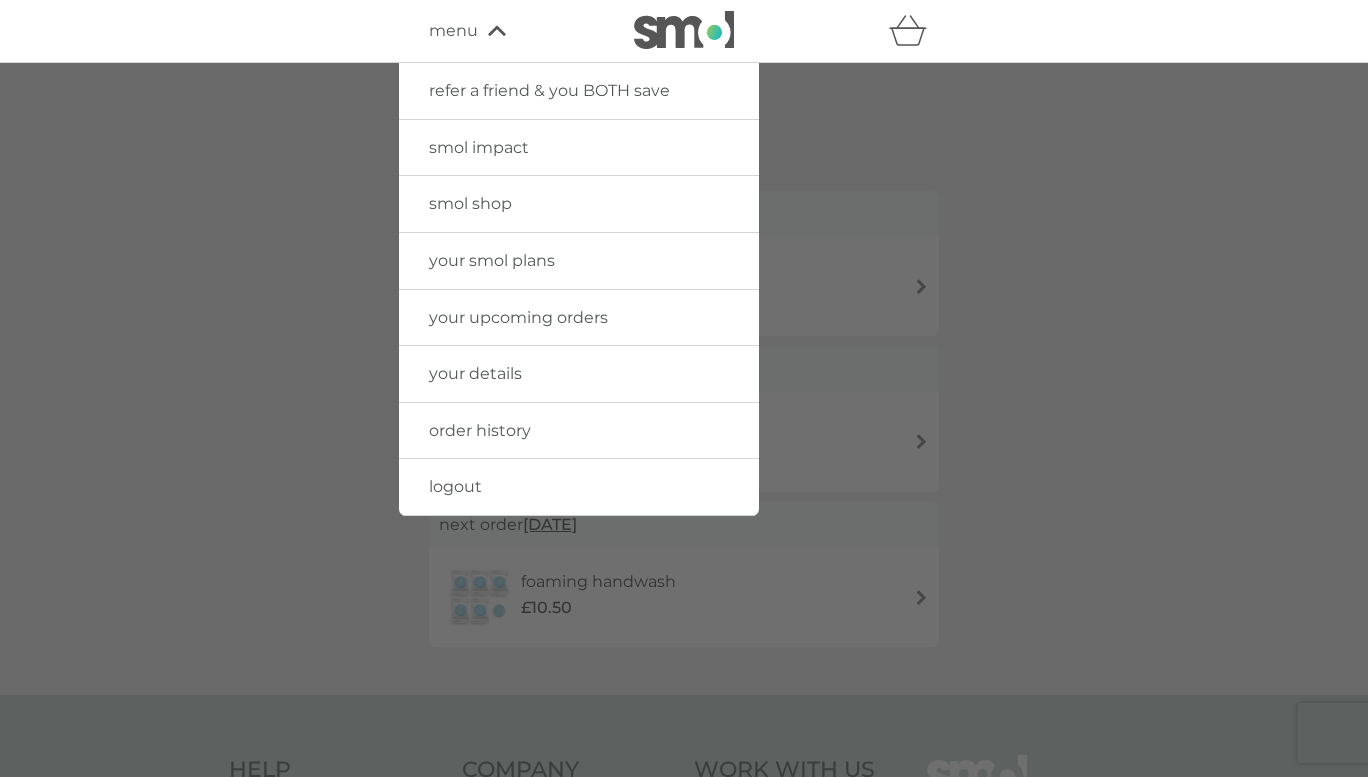 click at bounding box center (684, 451) 